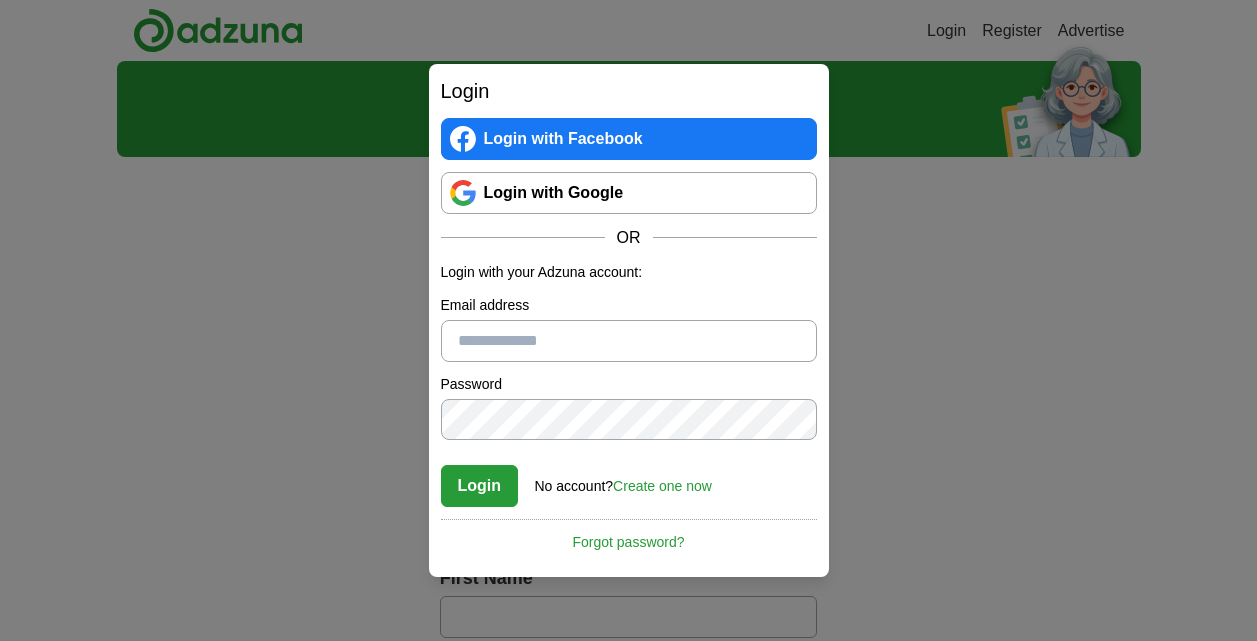 scroll, scrollTop: 0, scrollLeft: 0, axis: both 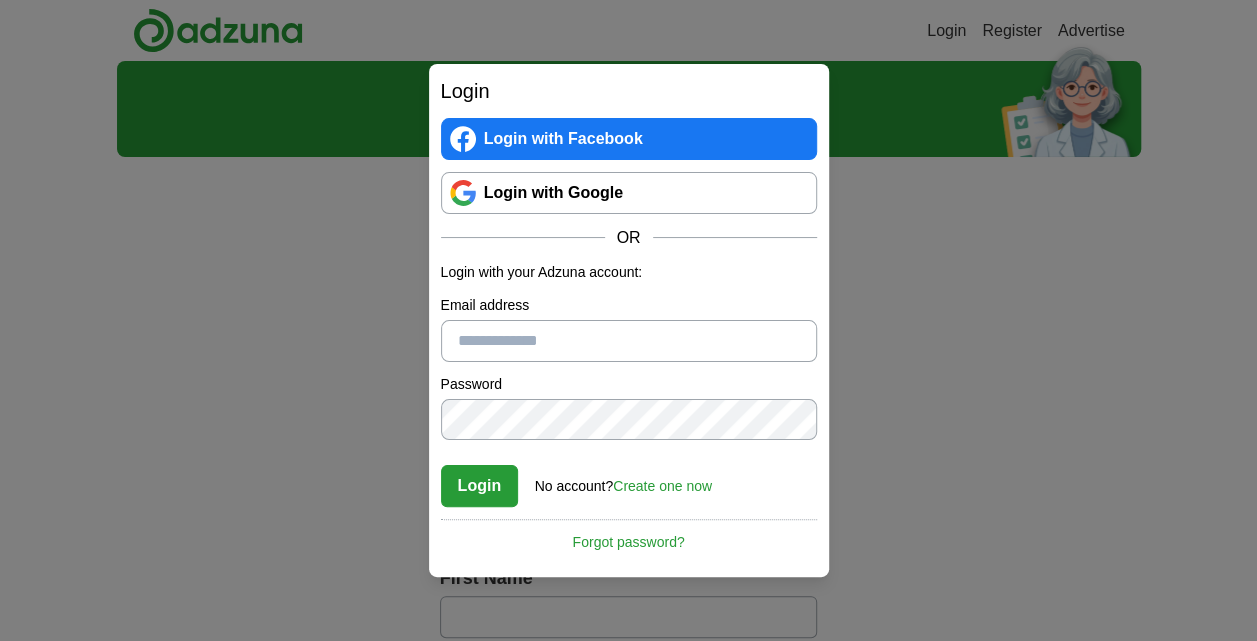 click on "Login with Google" at bounding box center (629, 193) 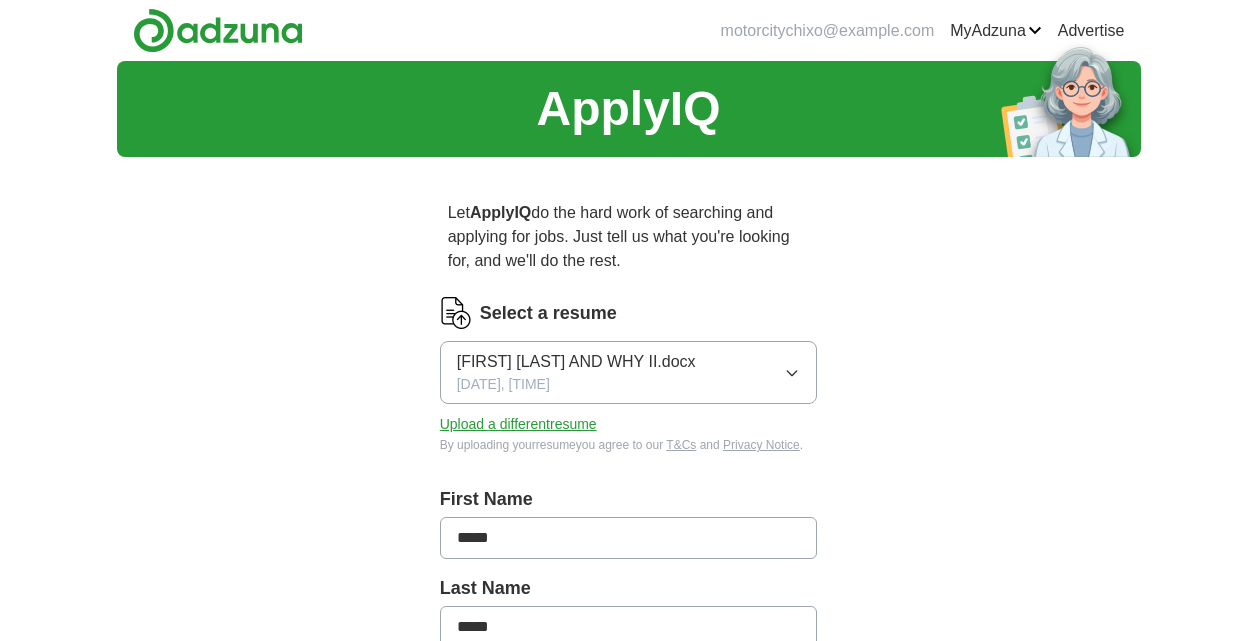 scroll, scrollTop: 0, scrollLeft: 0, axis: both 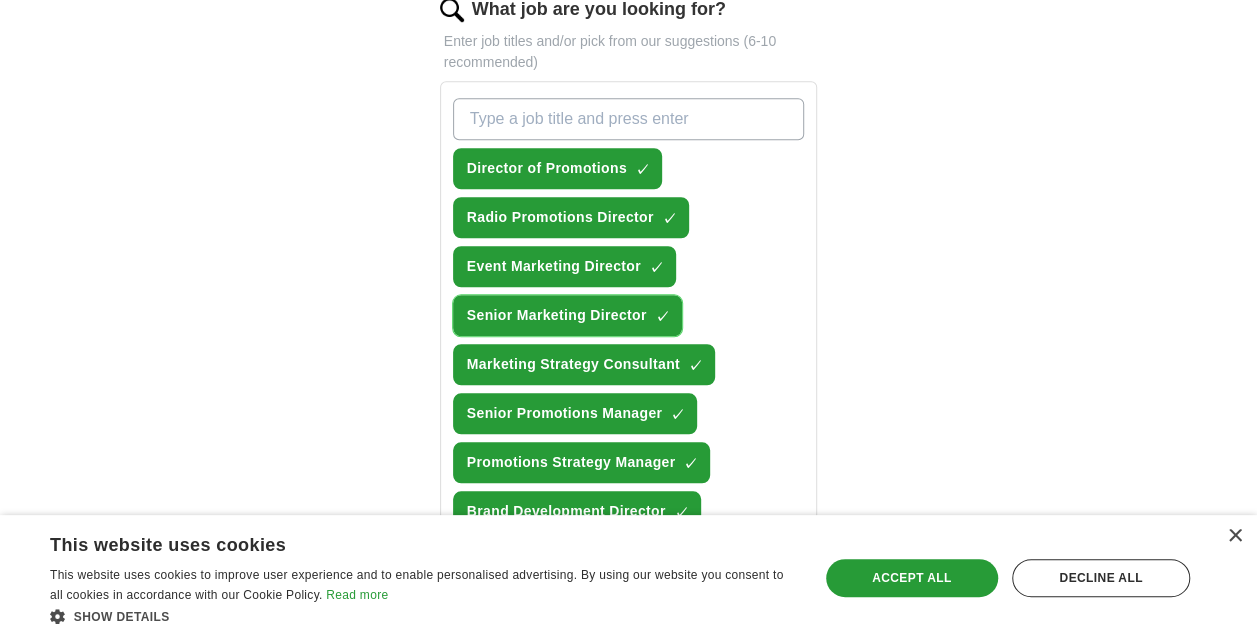 click on "×" at bounding box center (0, 0) 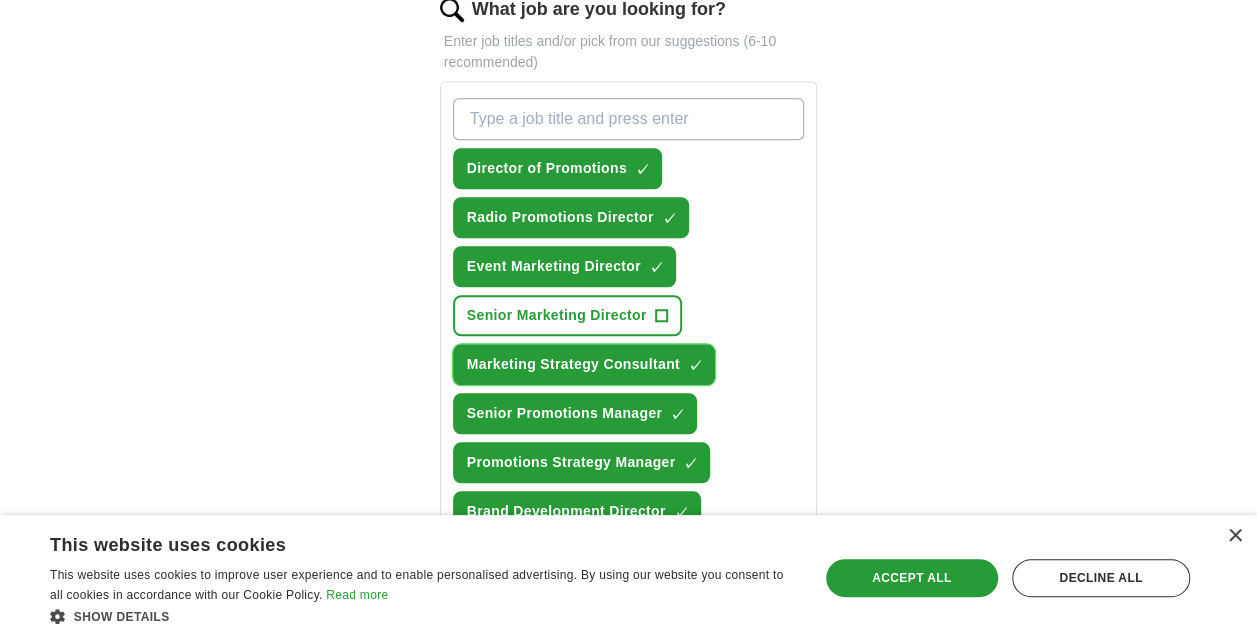 click on "×" at bounding box center [0, 0] 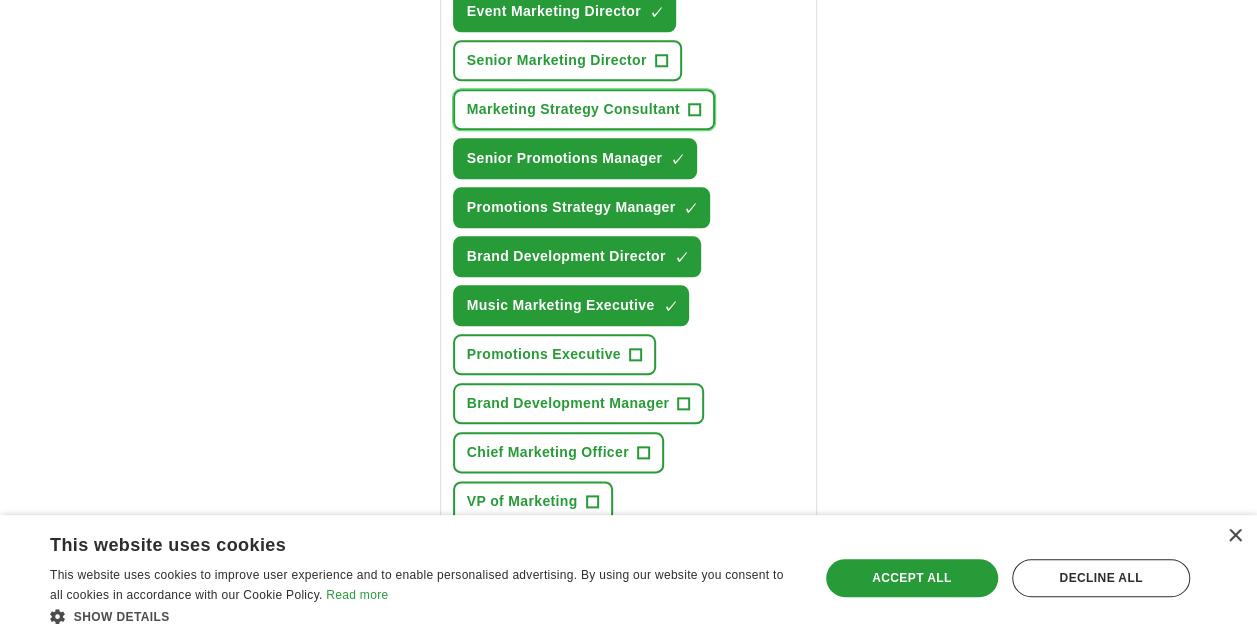 scroll, scrollTop: 1000, scrollLeft: 0, axis: vertical 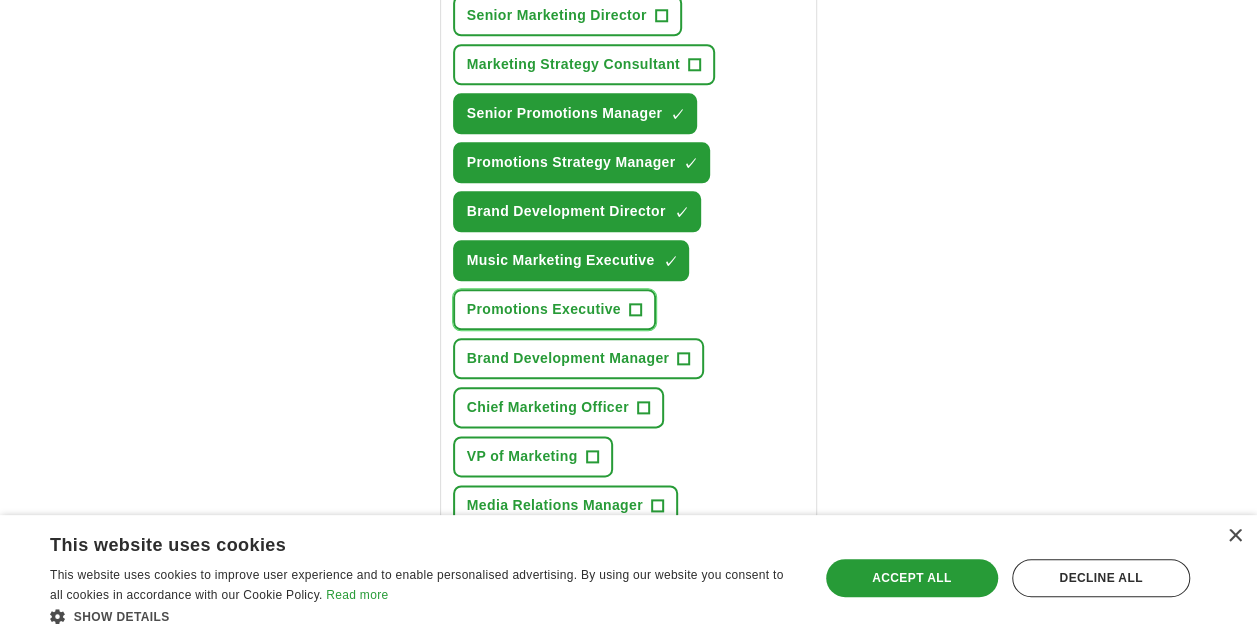 click on "+" at bounding box center [635, 310] 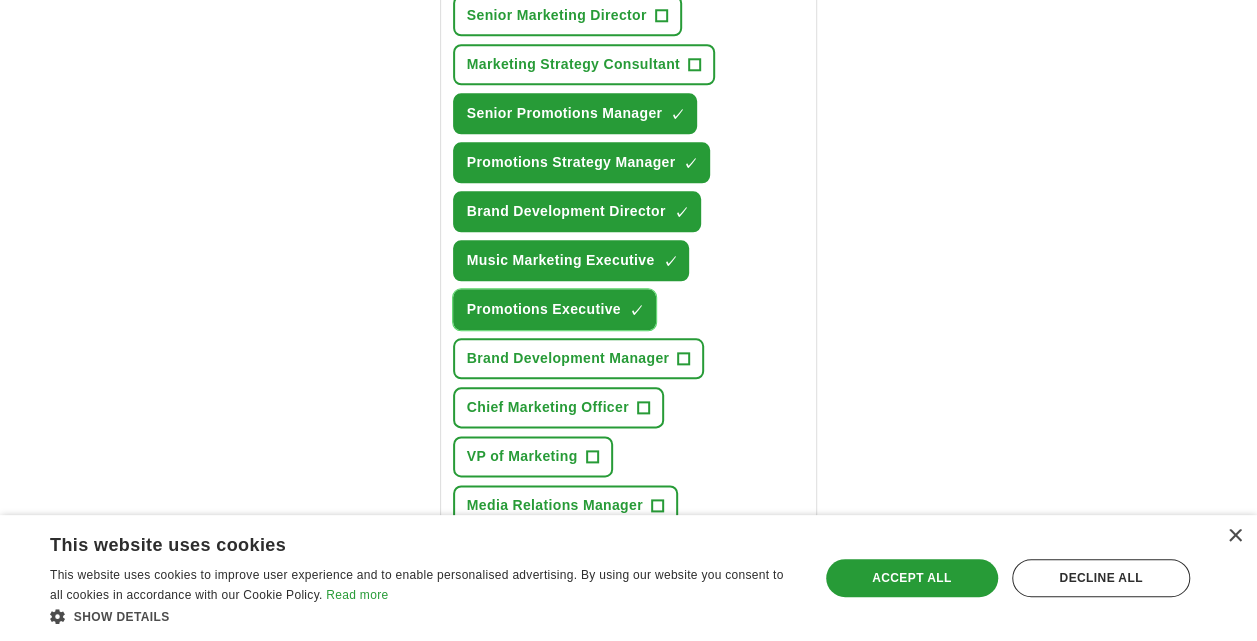 scroll, scrollTop: 1100, scrollLeft: 0, axis: vertical 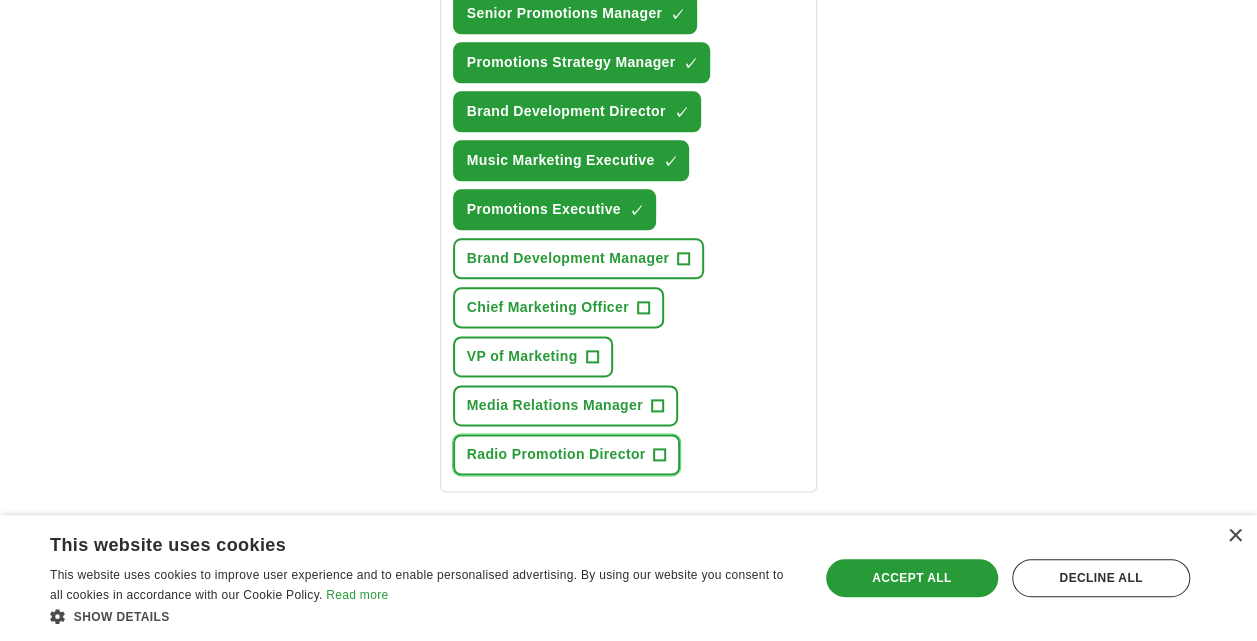 click on "+" at bounding box center (660, 455) 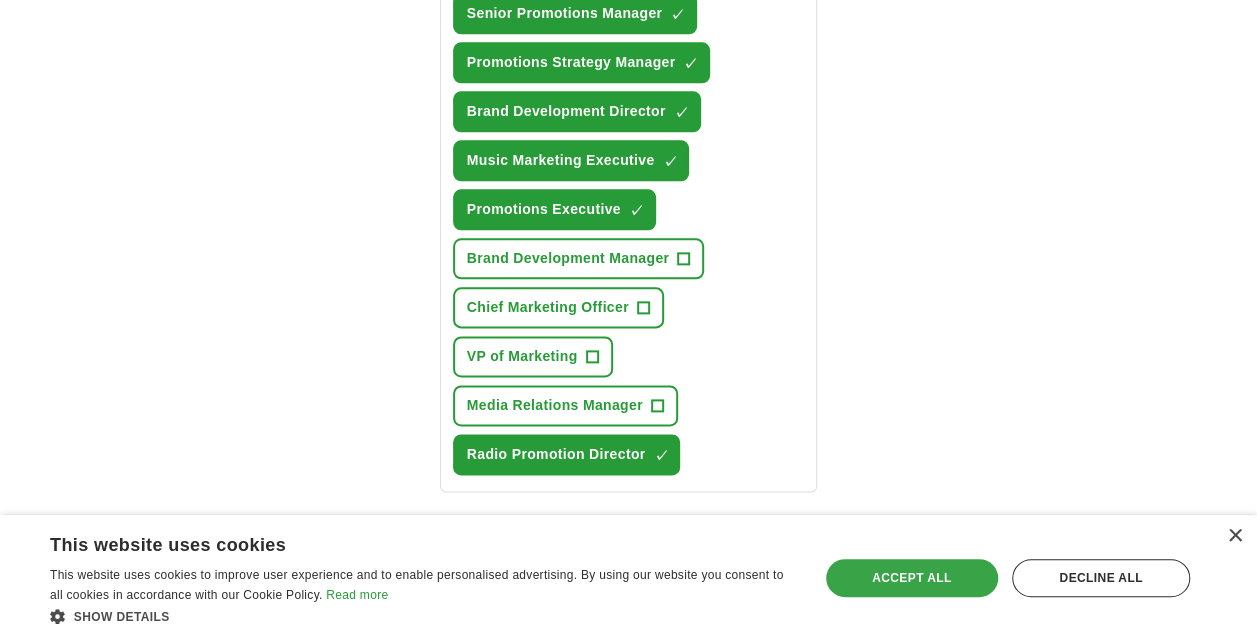 click on "Accept all" at bounding box center [912, 578] 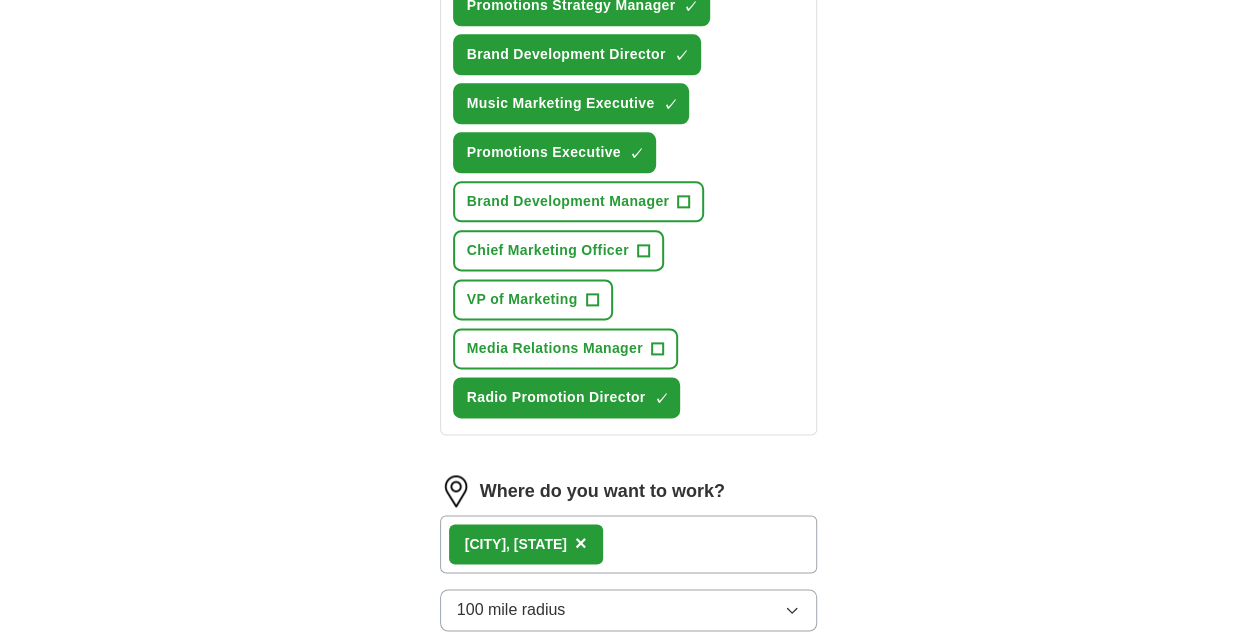 scroll, scrollTop: 1300, scrollLeft: 0, axis: vertical 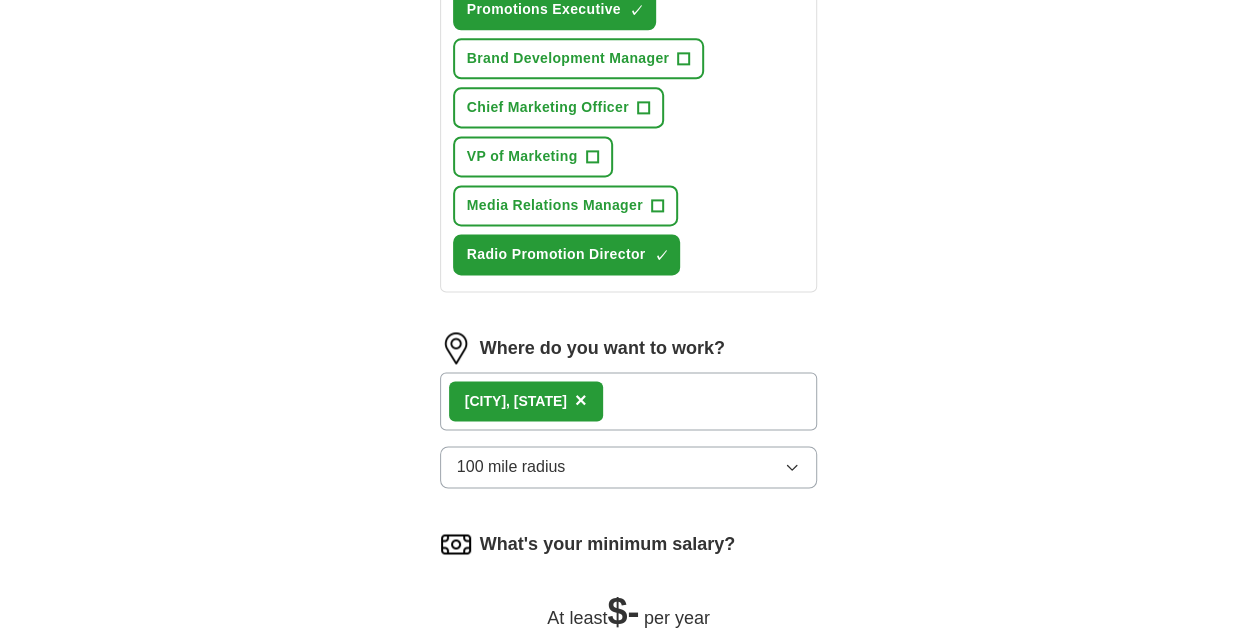 click on "100 mile radius" at bounding box center [629, 467] 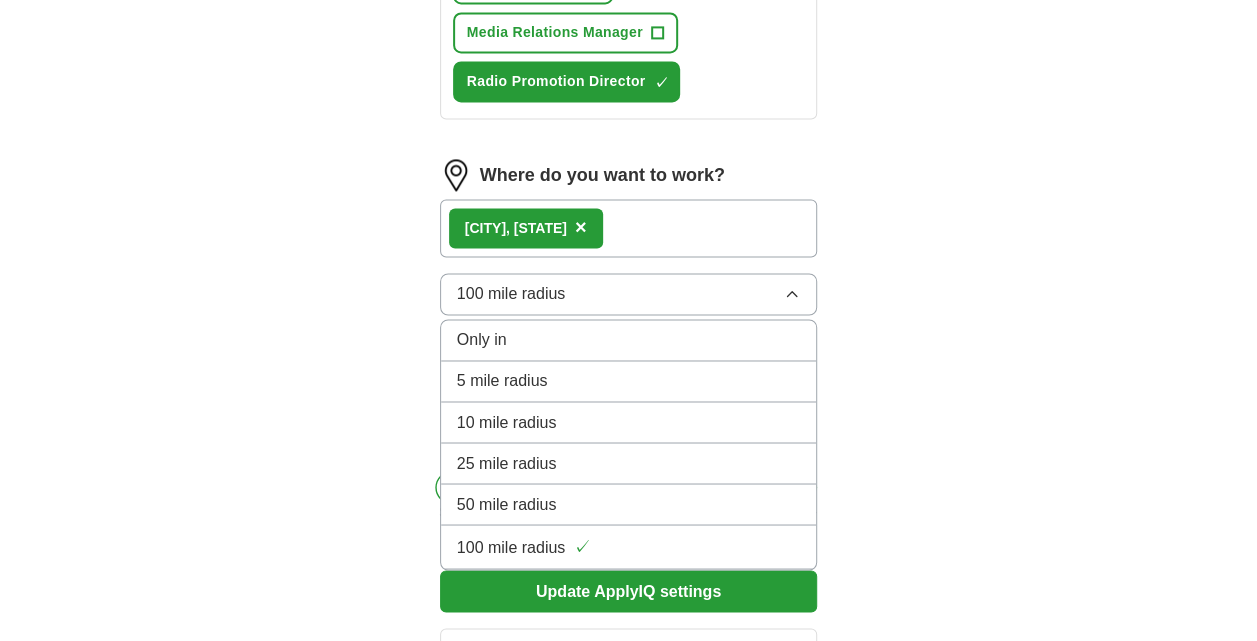 scroll, scrollTop: 1600, scrollLeft: 0, axis: vertical 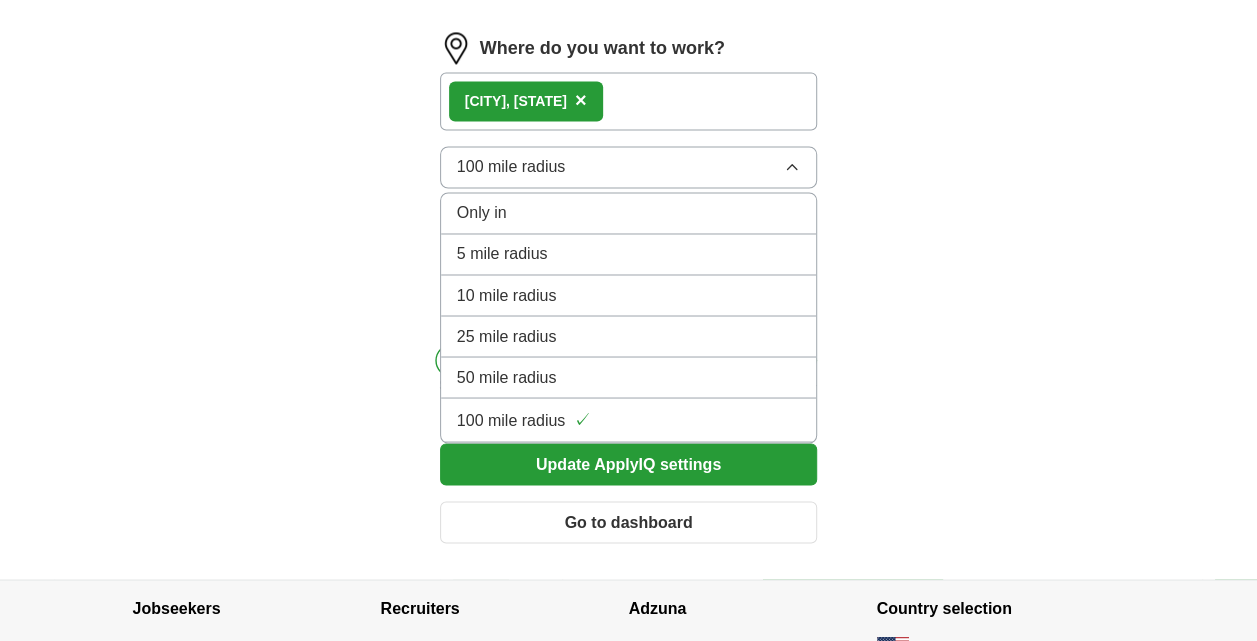 click on "Update ApplyIQ settings" at bounding box center (629, 464) 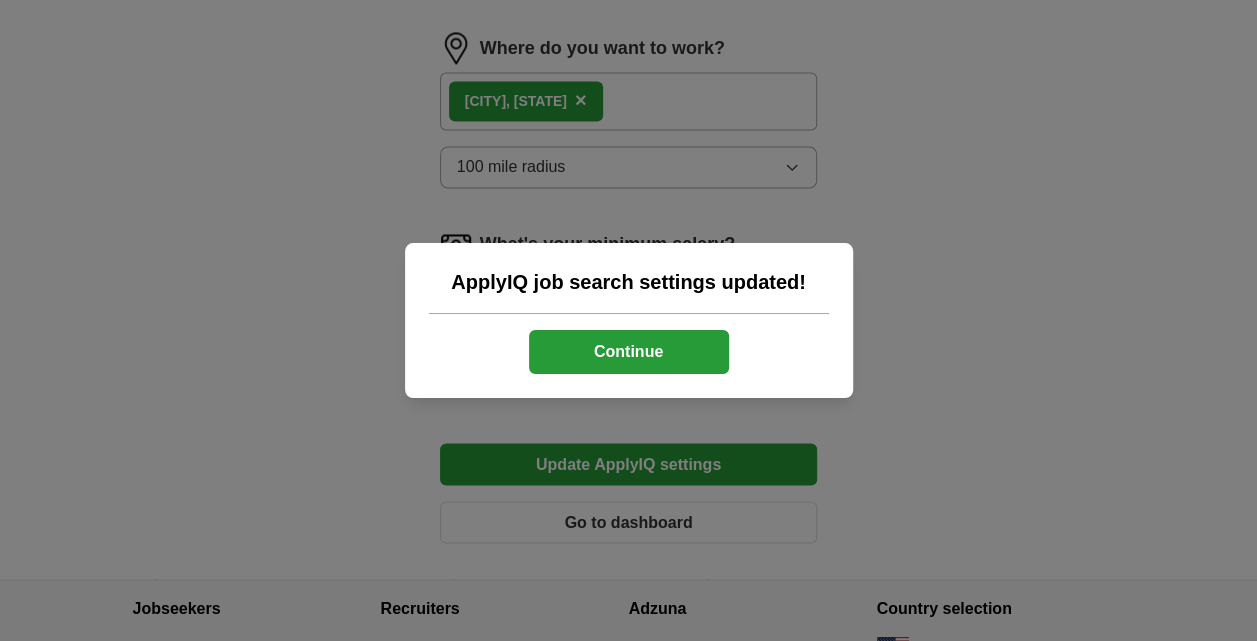 click on "Continue" at bounding box center [629, 352] 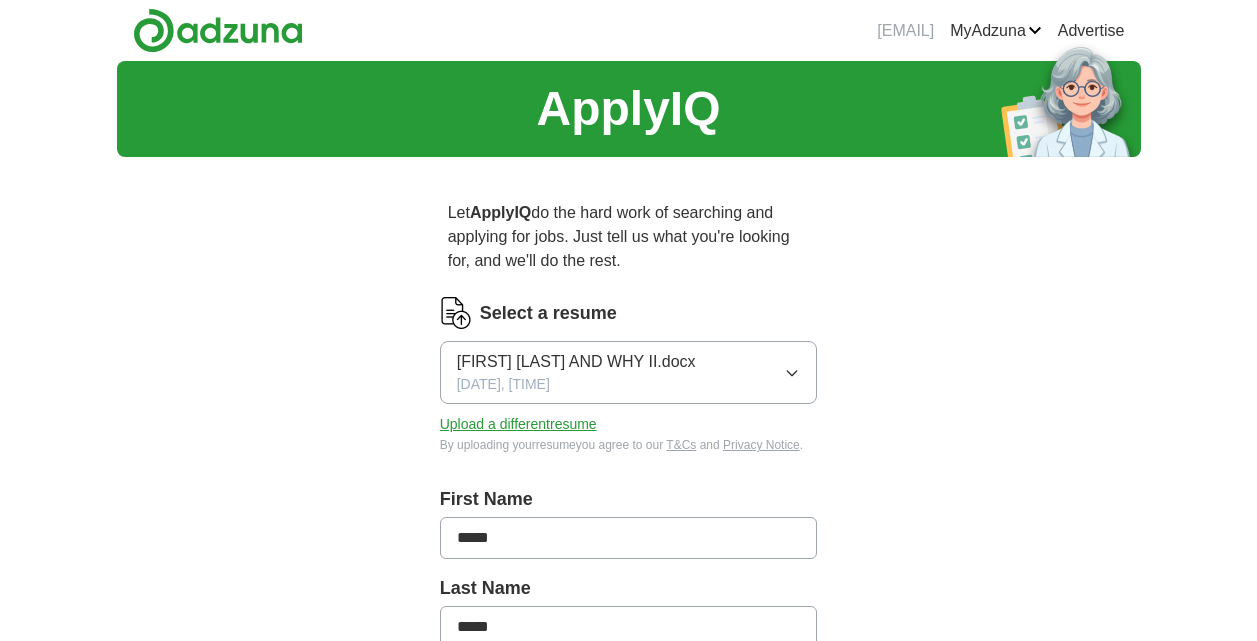 scroll, scrollTop: 0, scrollLeft: 0, axis: both 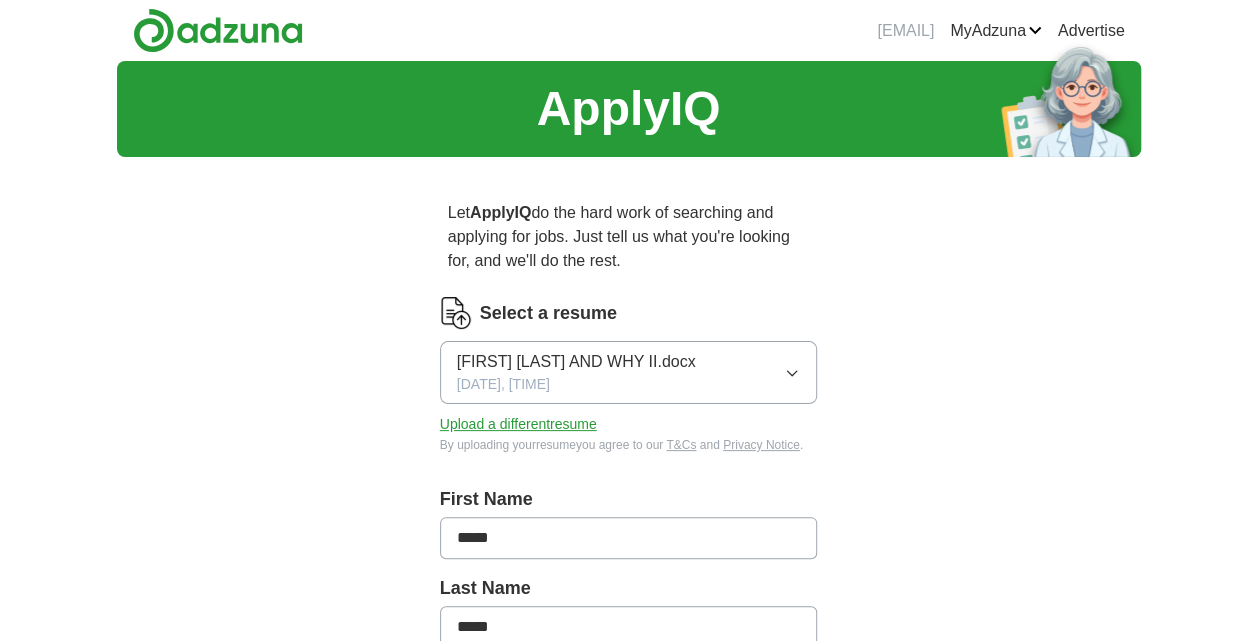 click on "[FIRST] [LAST] AND WHY II.docx [DATE], [TIME]" at bounding box center [629, 372] 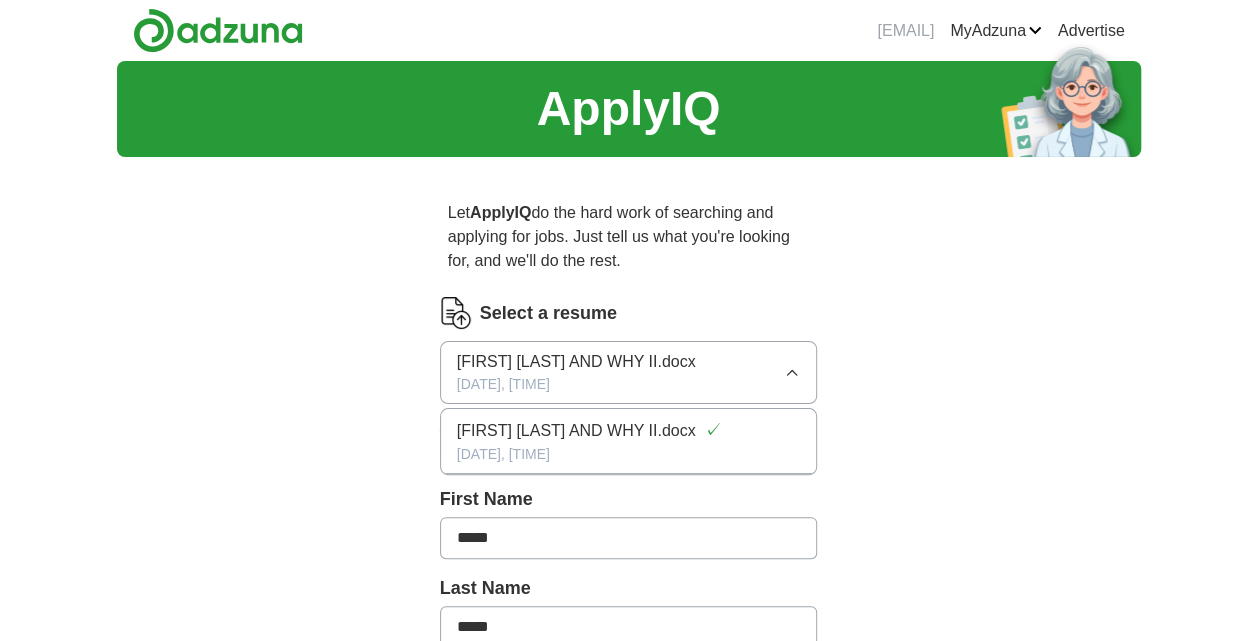 click on "[FIRST] [LAST] AND WHY II.docx" at bounding box center [576, 431] 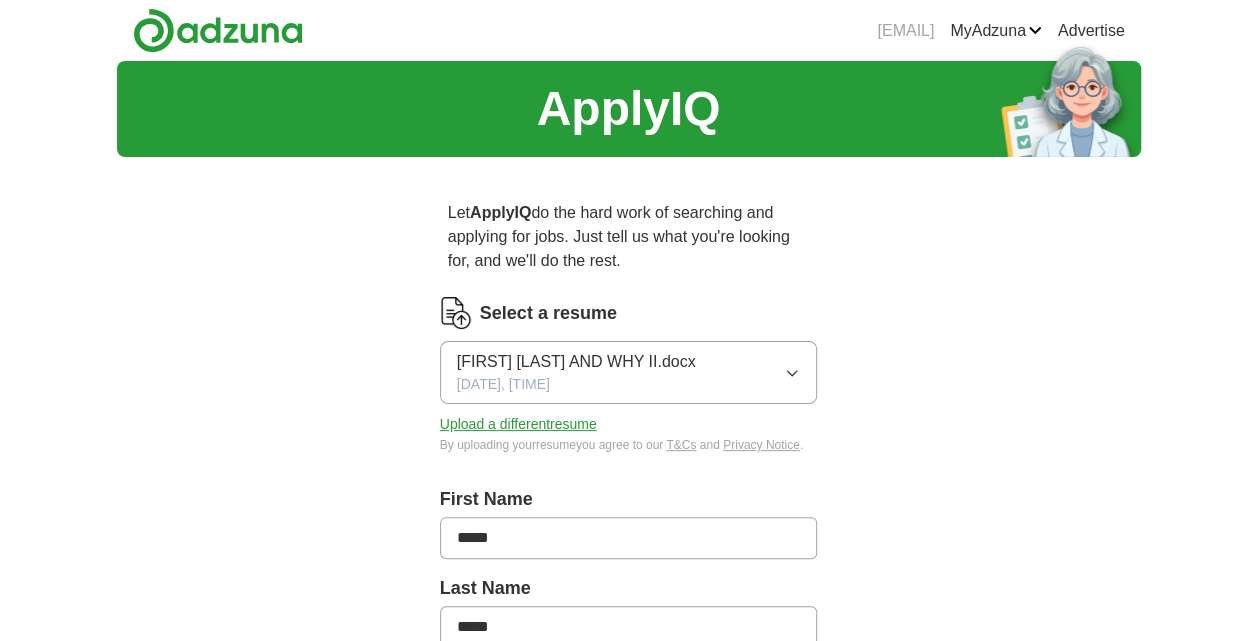 click on "Upload a different  resume" at bounding box center (518, 424) 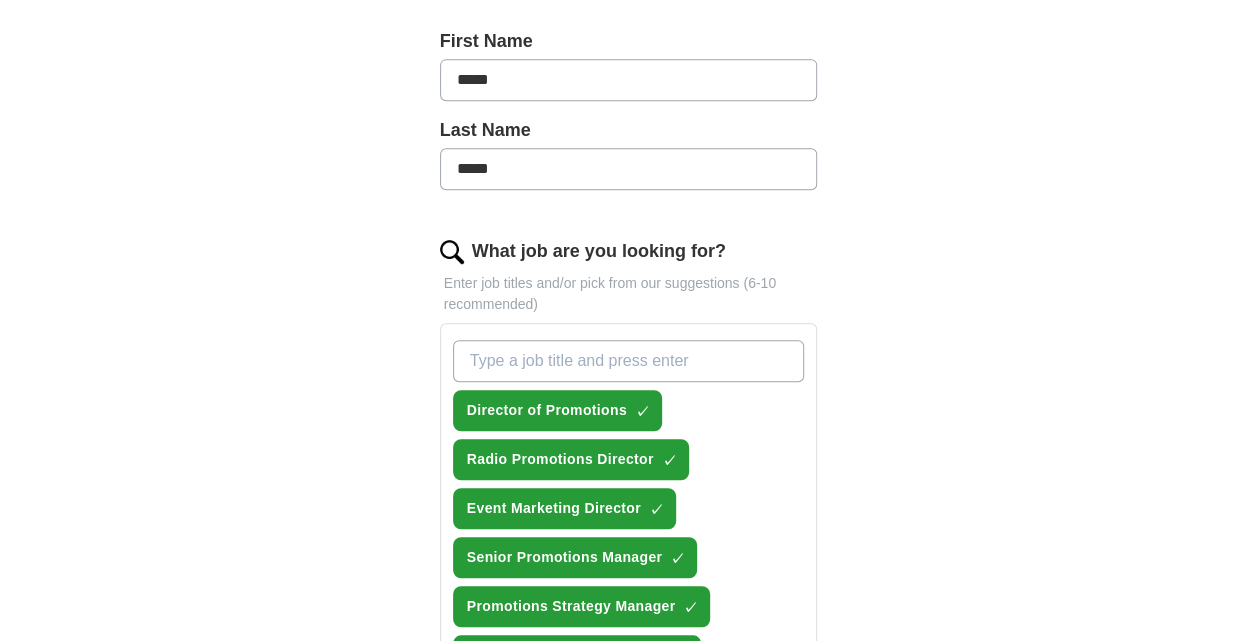 scroll, scrollTop: 500, scrollLeft: 0, axis: vertical 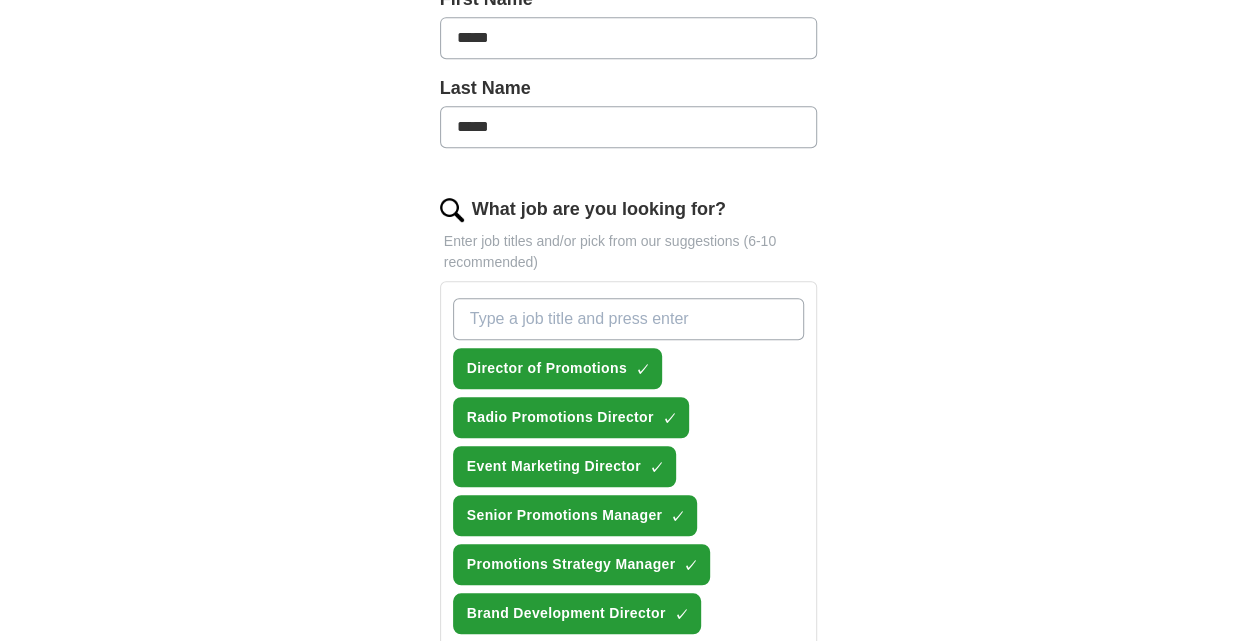 click on "What job are you looking for?" at bounding box center (629, 319) 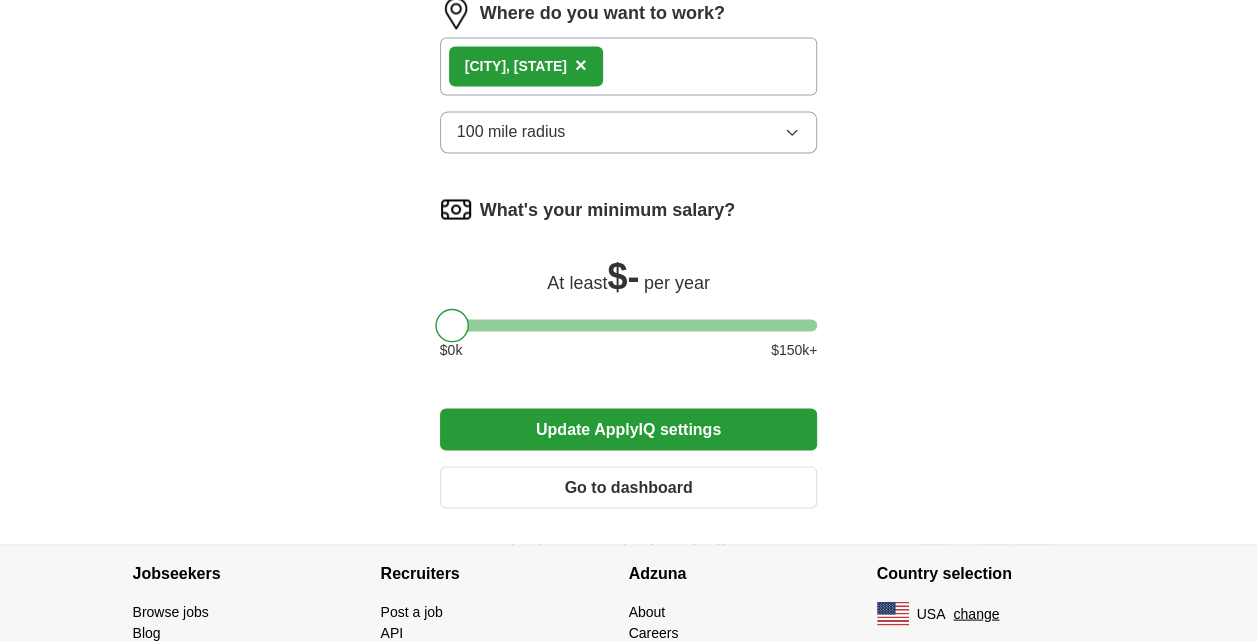 scroll, scrollTop: 1700, scrollLeft: 0, axis: vertical 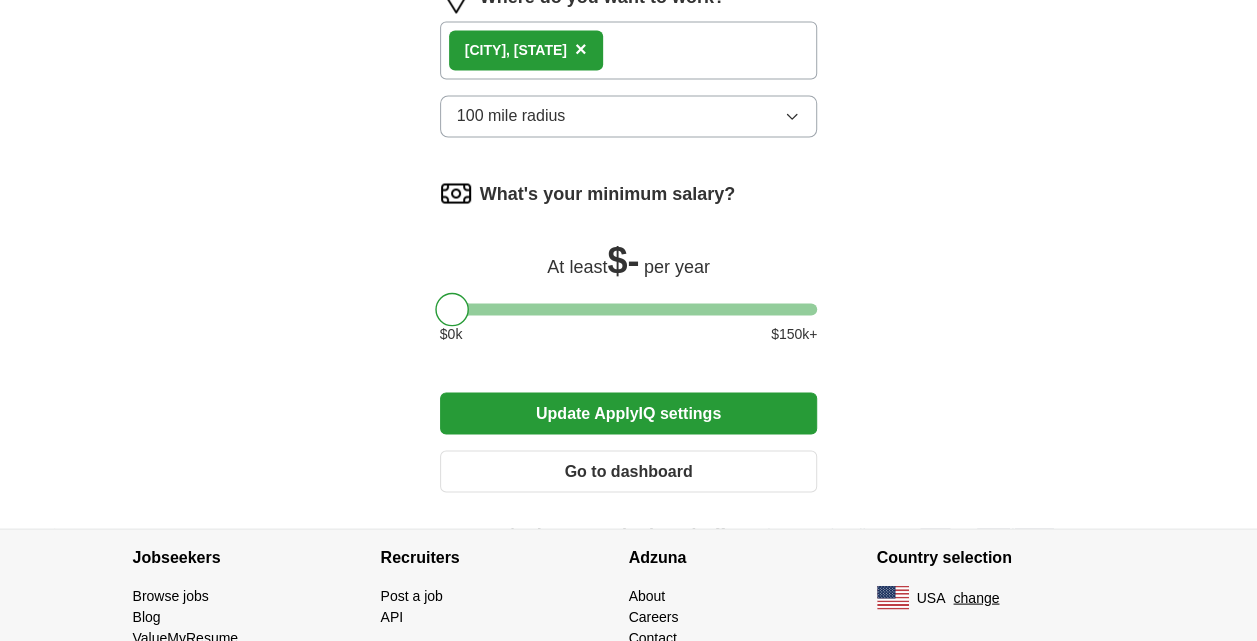 type on "music" 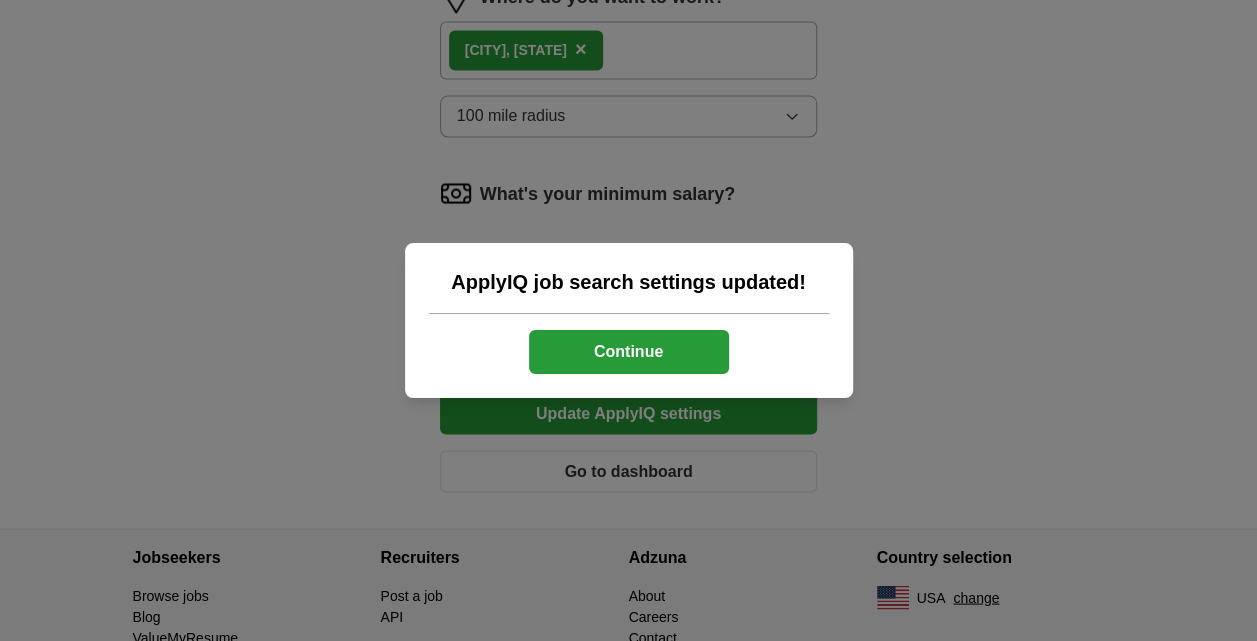 click on "Continue" at bounding box center (629, 352) 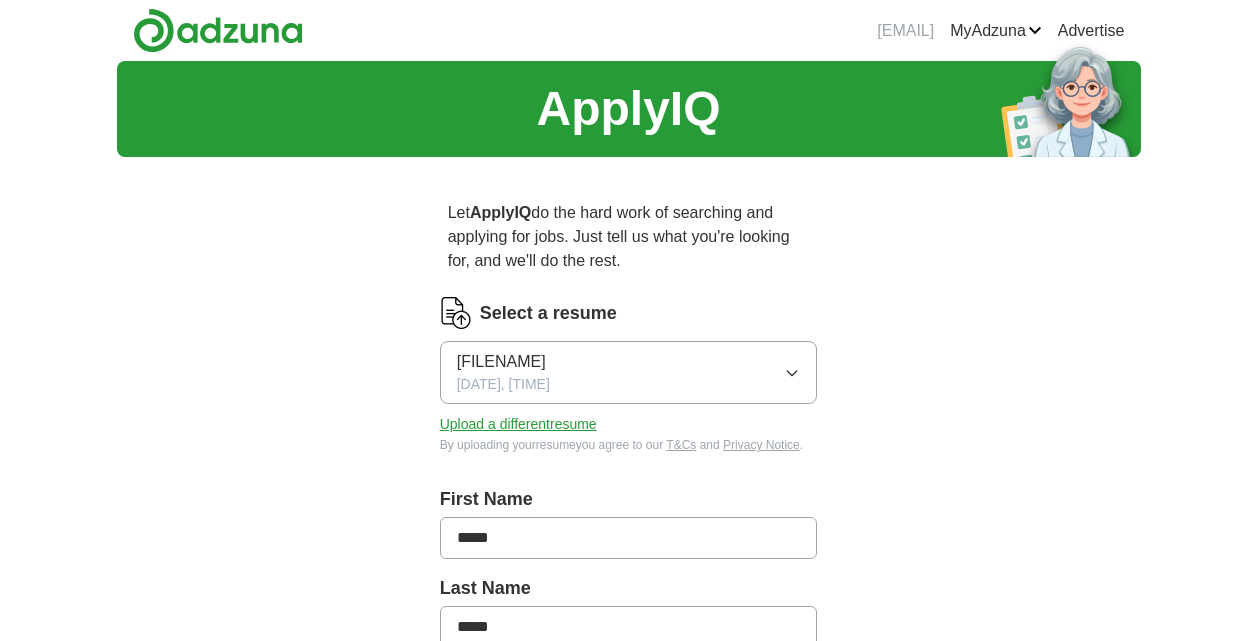 scroll, scrollTop: 0, scrollLeft: 0, axis: both 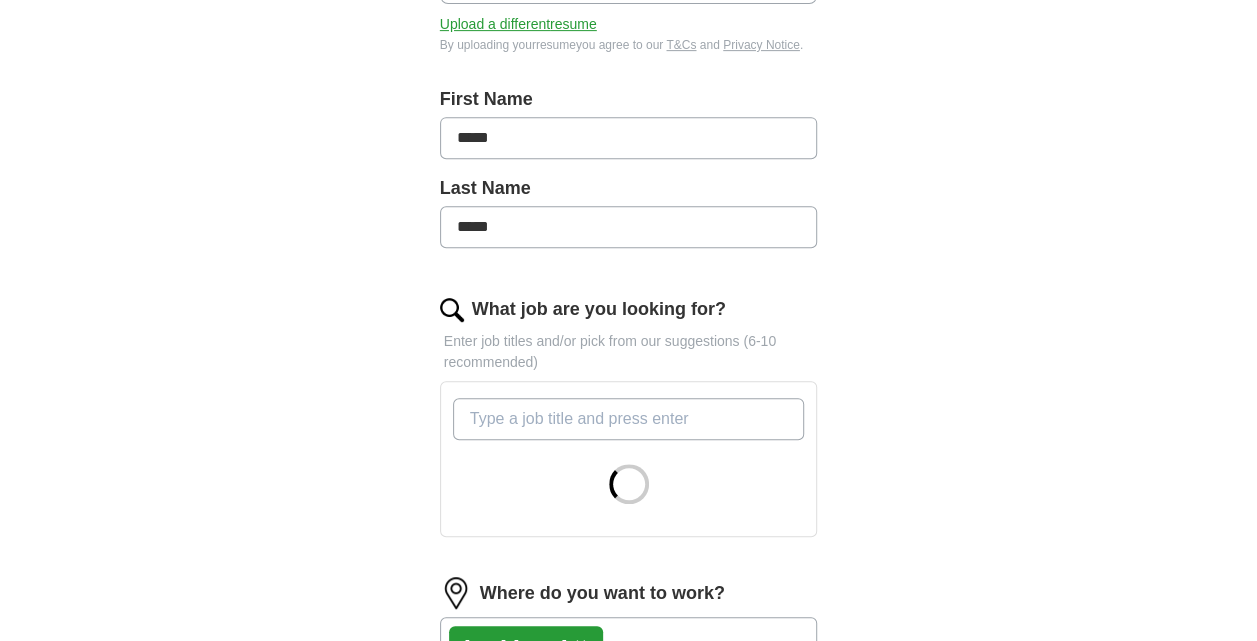 click on "What job are you looking for?" at bounding box center [629, 419] 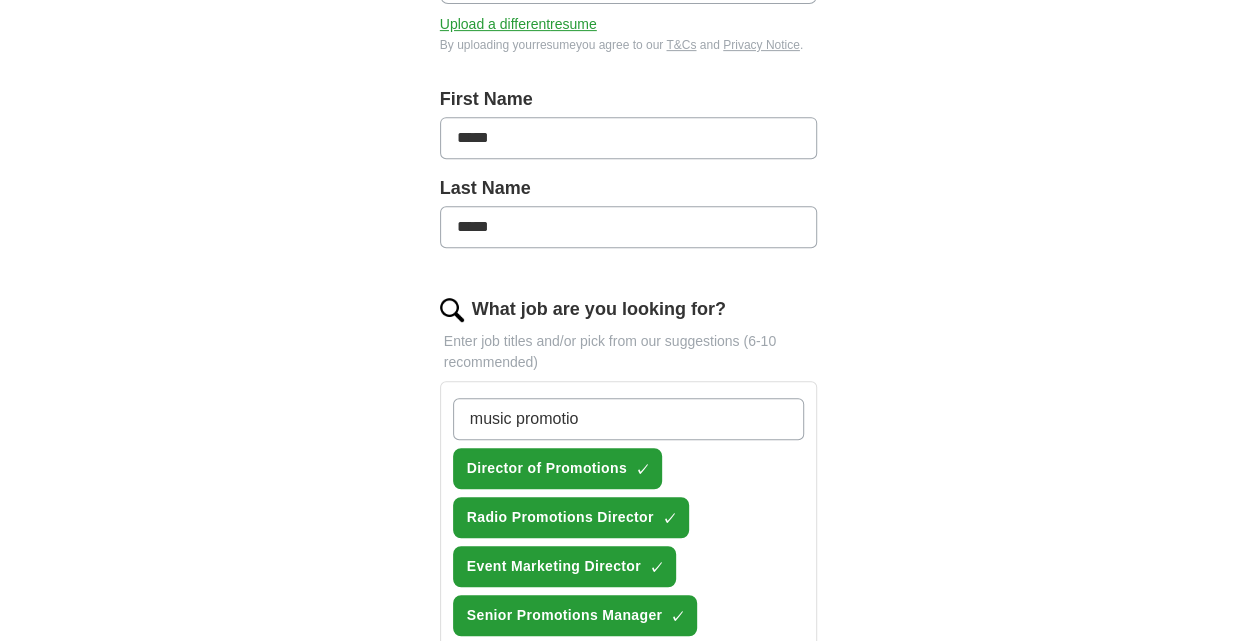 type on "music promotion" 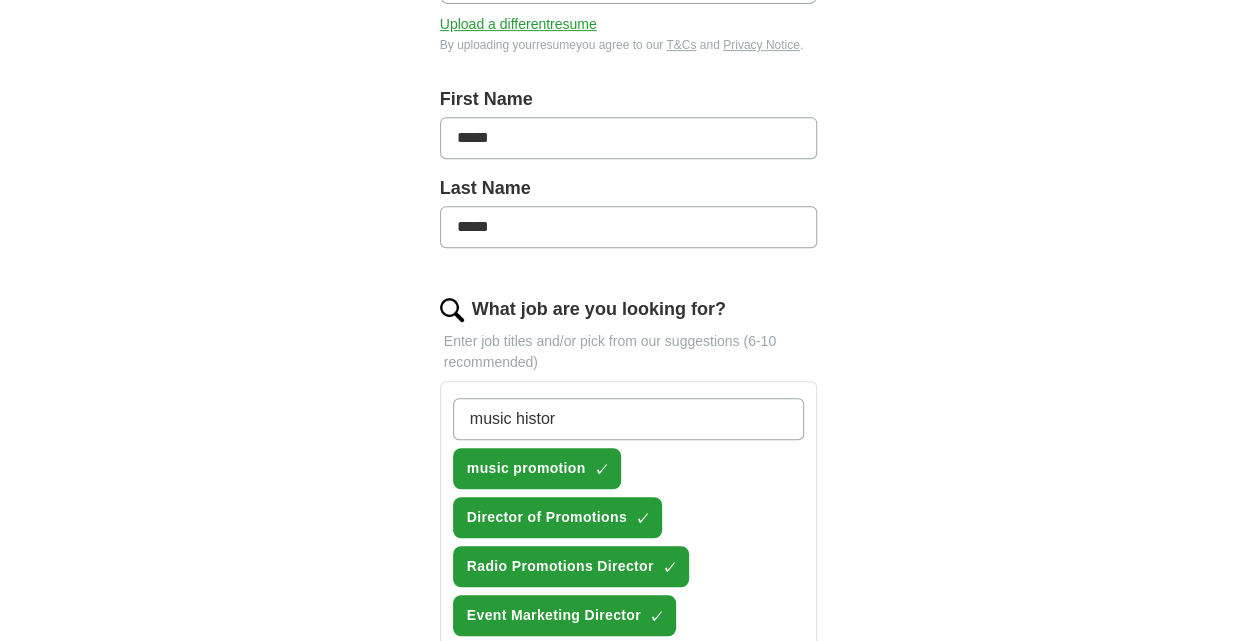 type on "music history" 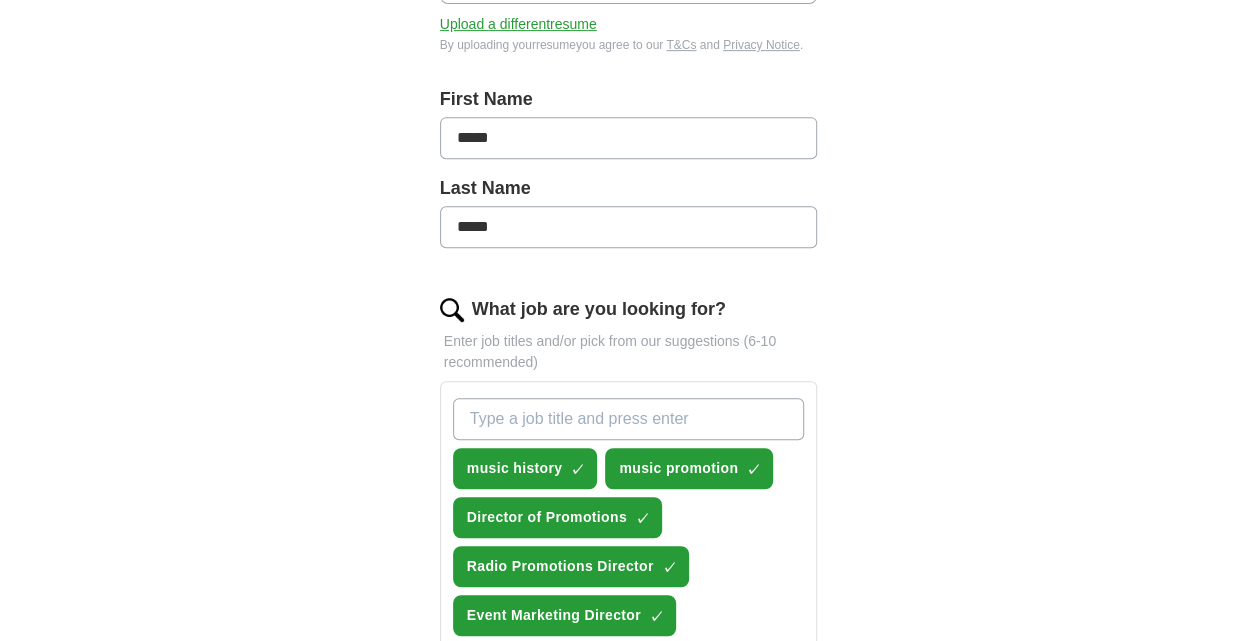 click on "What job are you looking for?" at bounding box center (629, 419) 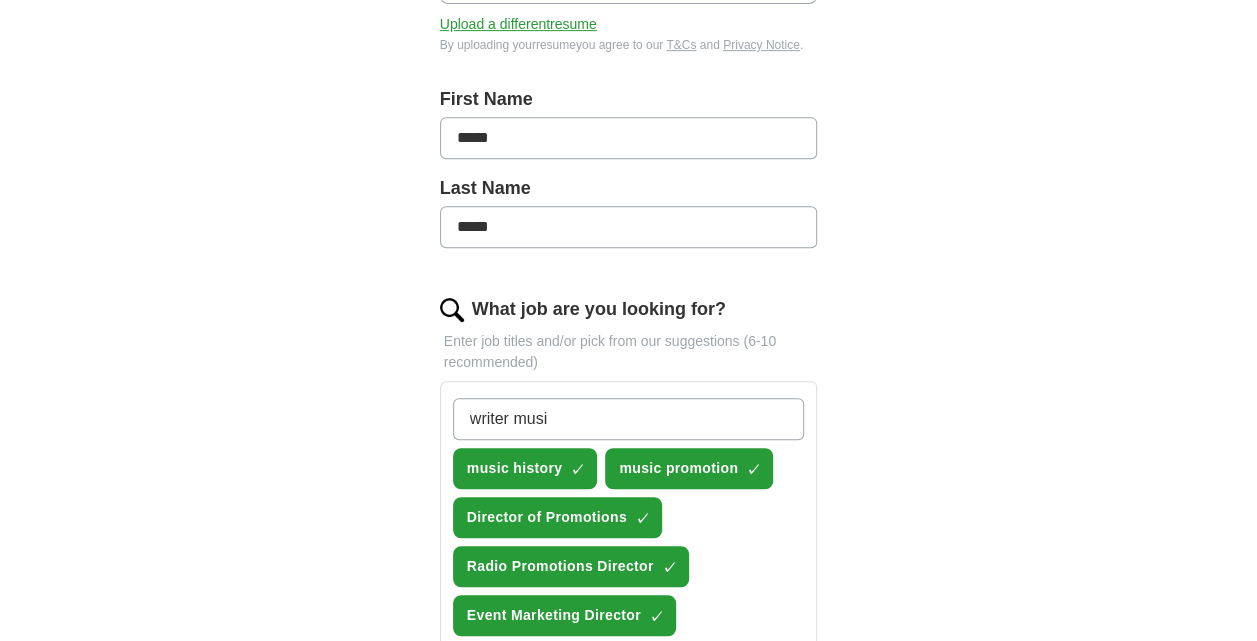 type on "writer music" 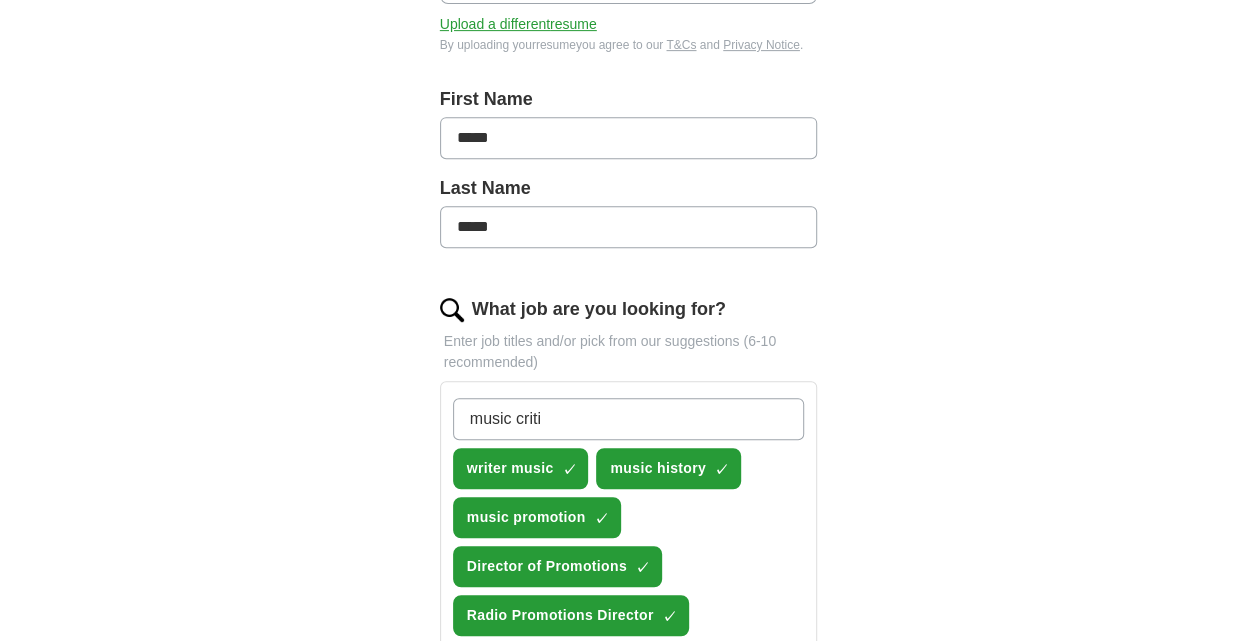 type on "music critic" 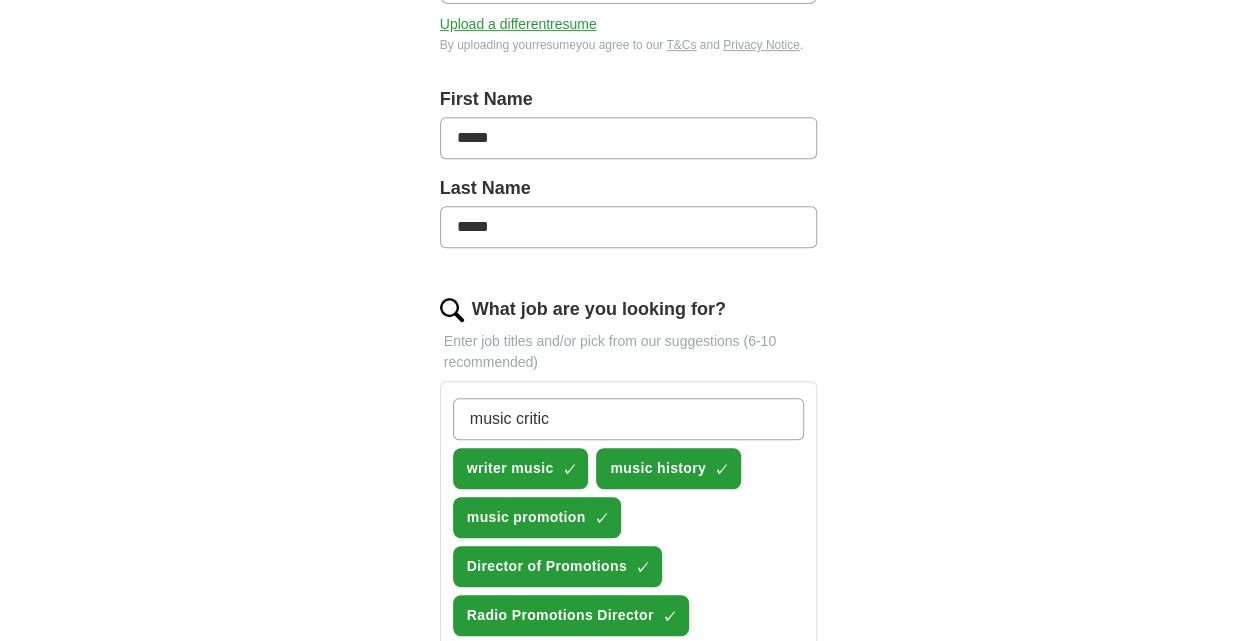 type 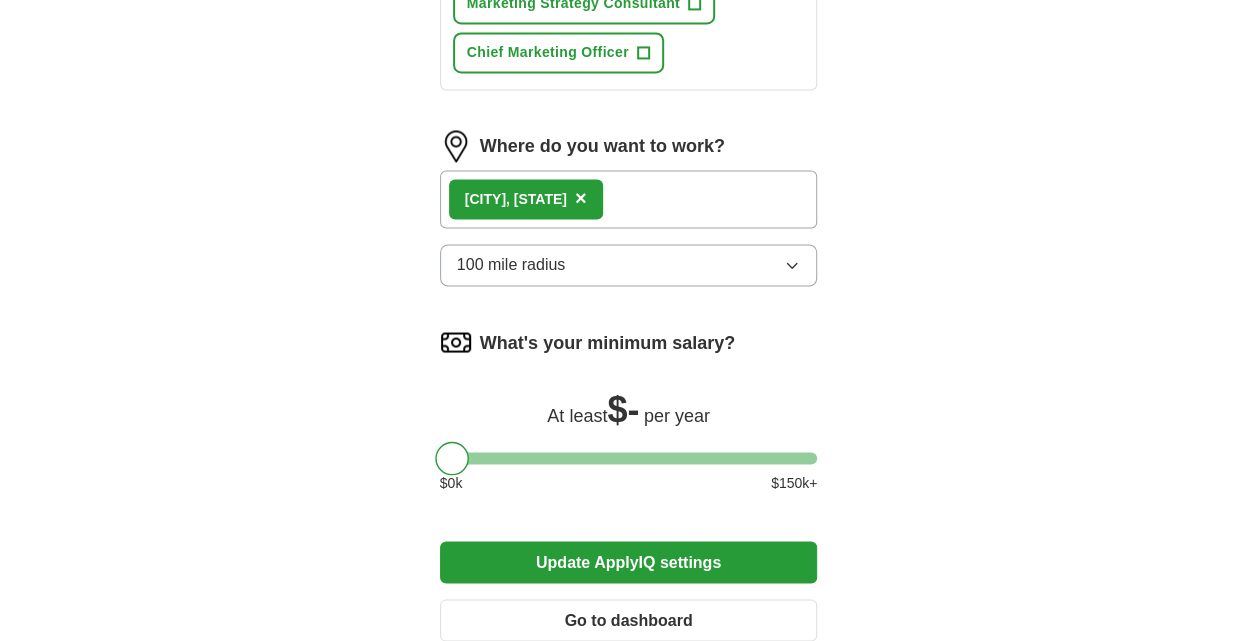 scroll, scrollTop: 1700, scrollLeft: 0, axis: vertical 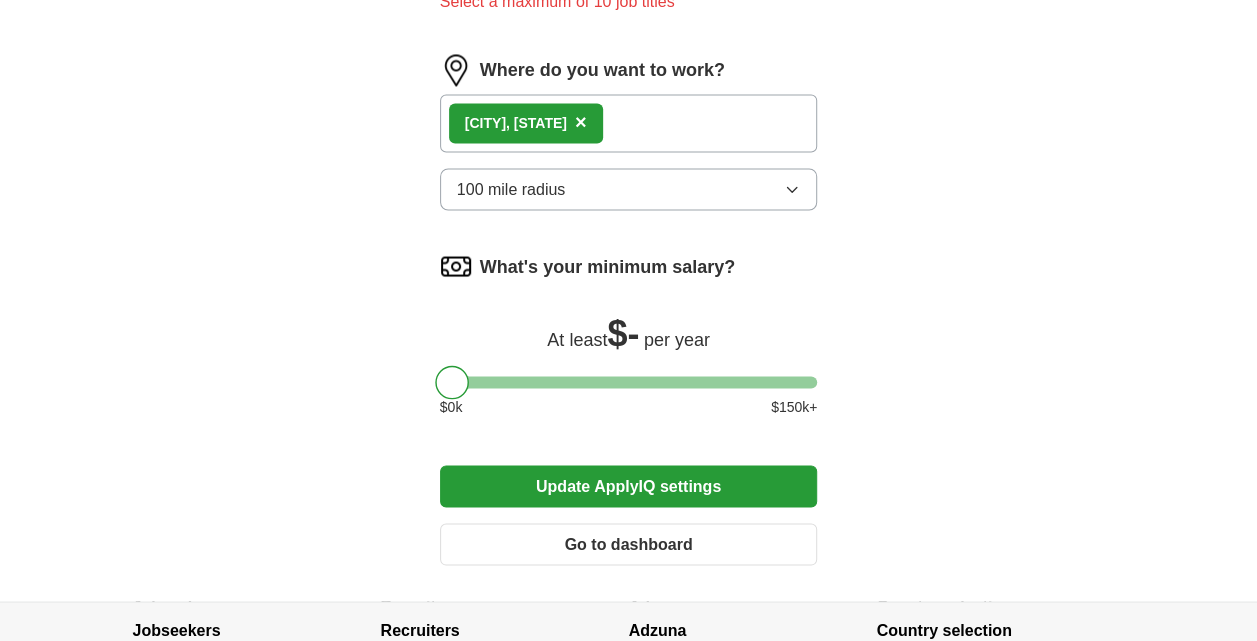 click on "Update ApplyIQ settings" at bounding box center (629, 486) 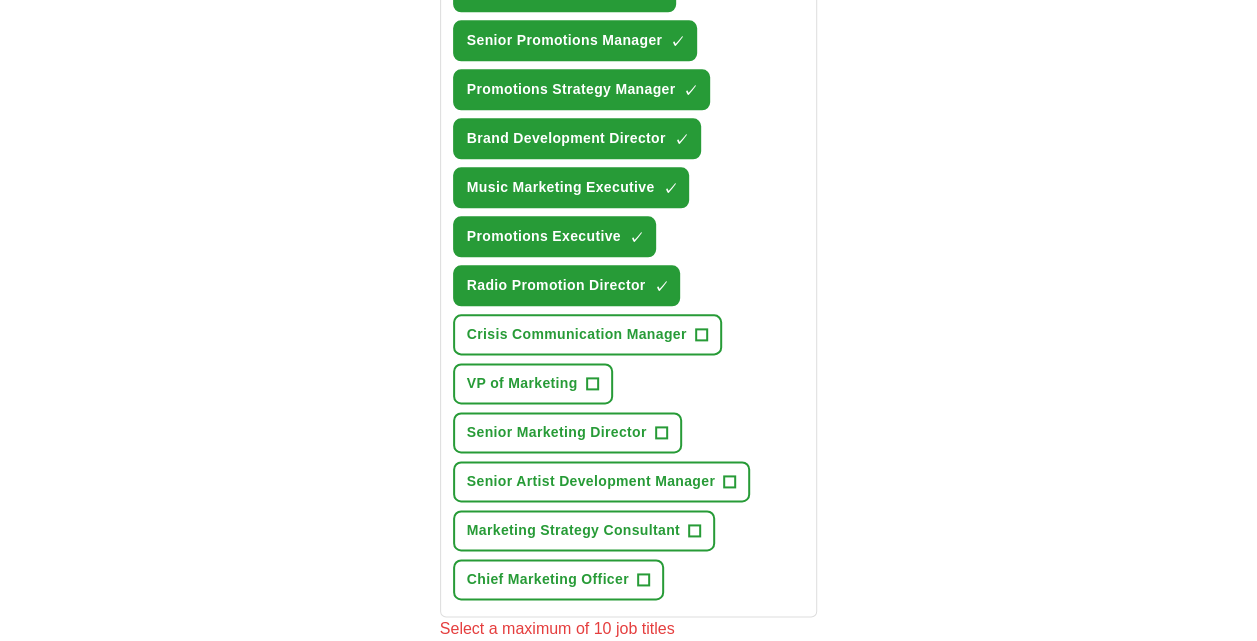 scroll, scrollTop: 1200, scrollLeft: 0, axis: vertical 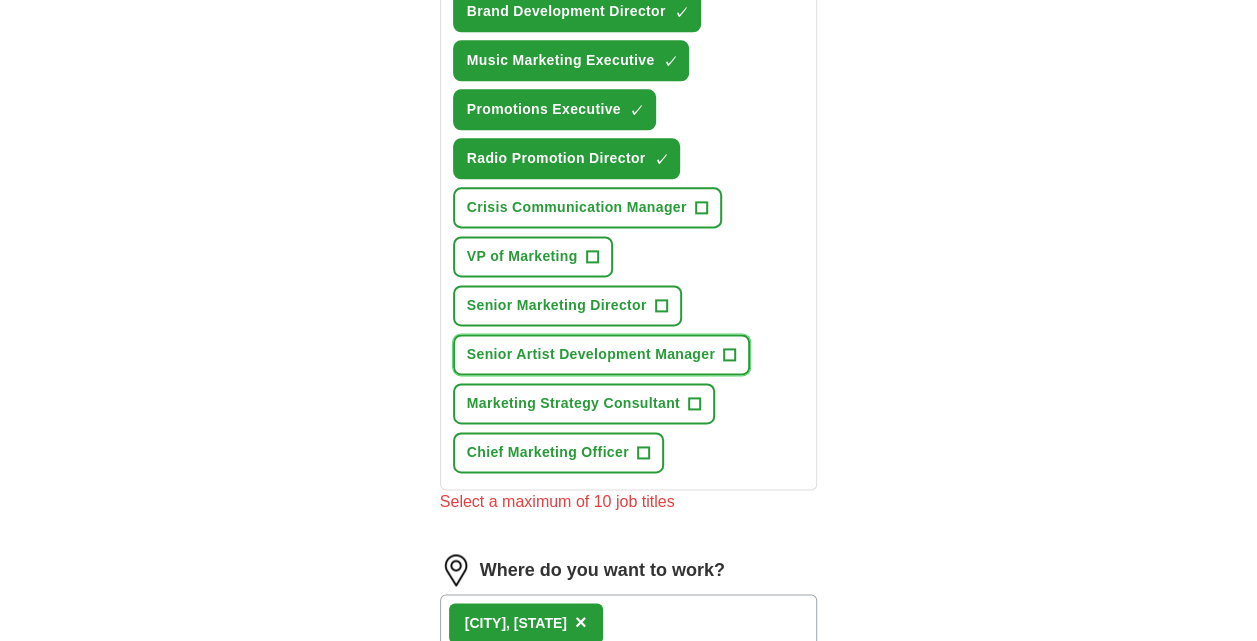 click on "+" at bounding box center [730, 355] 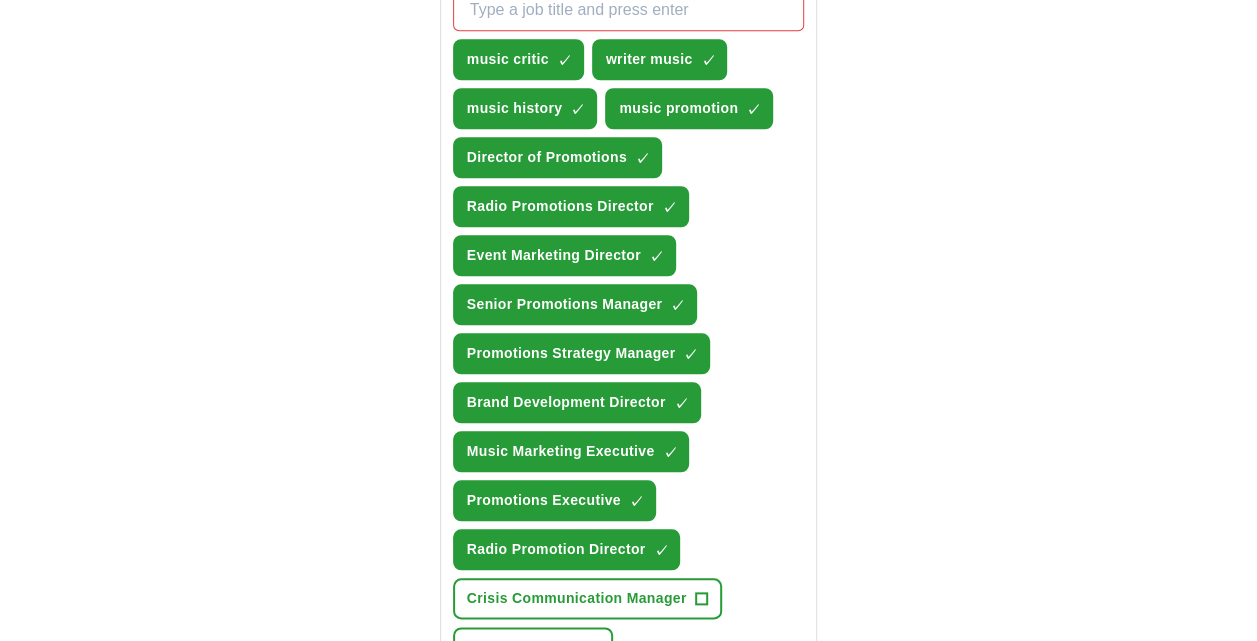 scroll, scrollTop: 900, scrollLeft: 0, axis: vertical 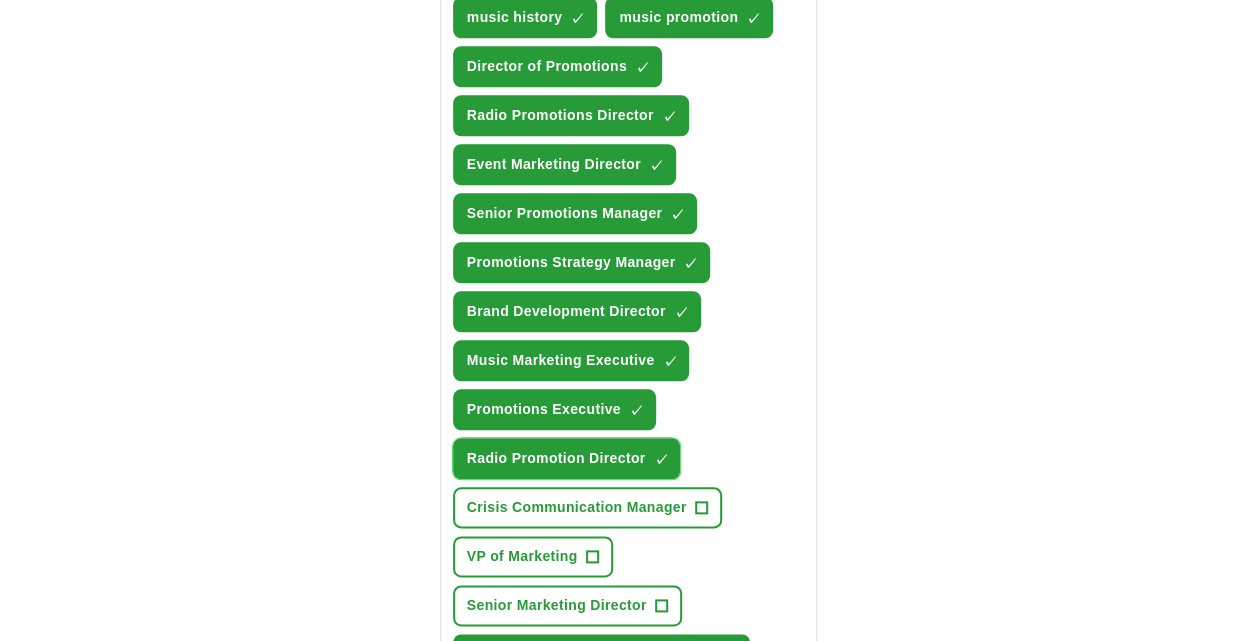 click on "×" at bounding box center [0, 0] 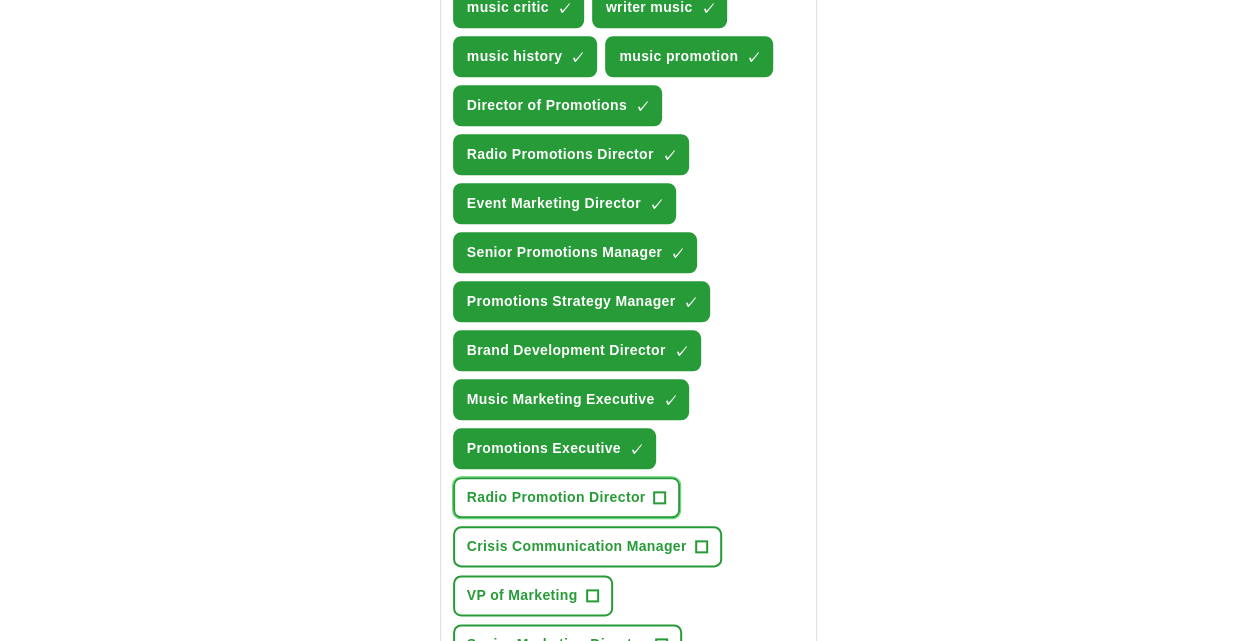 scroll, scrollTop: 800, scrollLeft: 0, axis: vertical 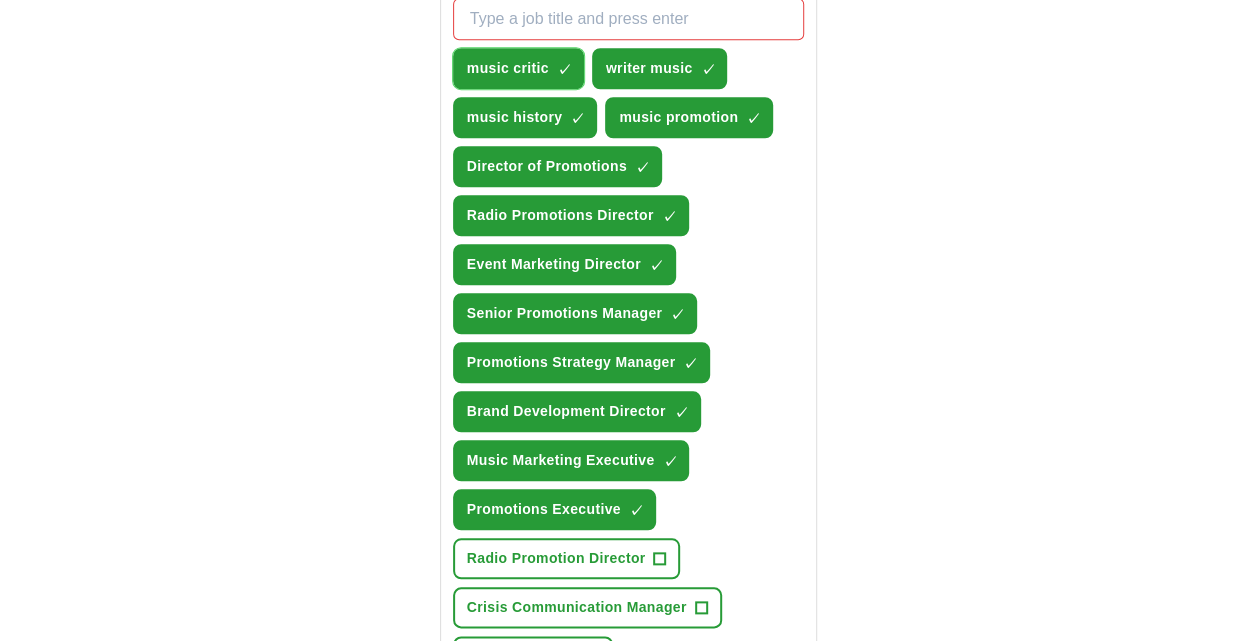 click on "×" at bounding box center [0, 0] 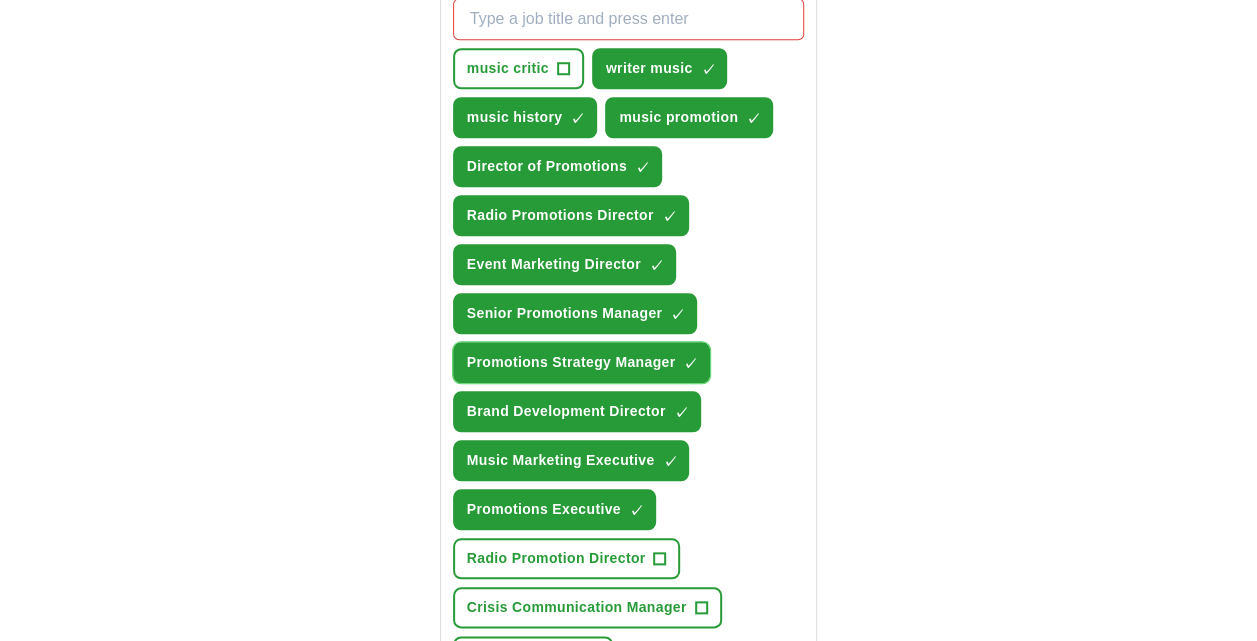click on "×" at bounding box center (0, 0) 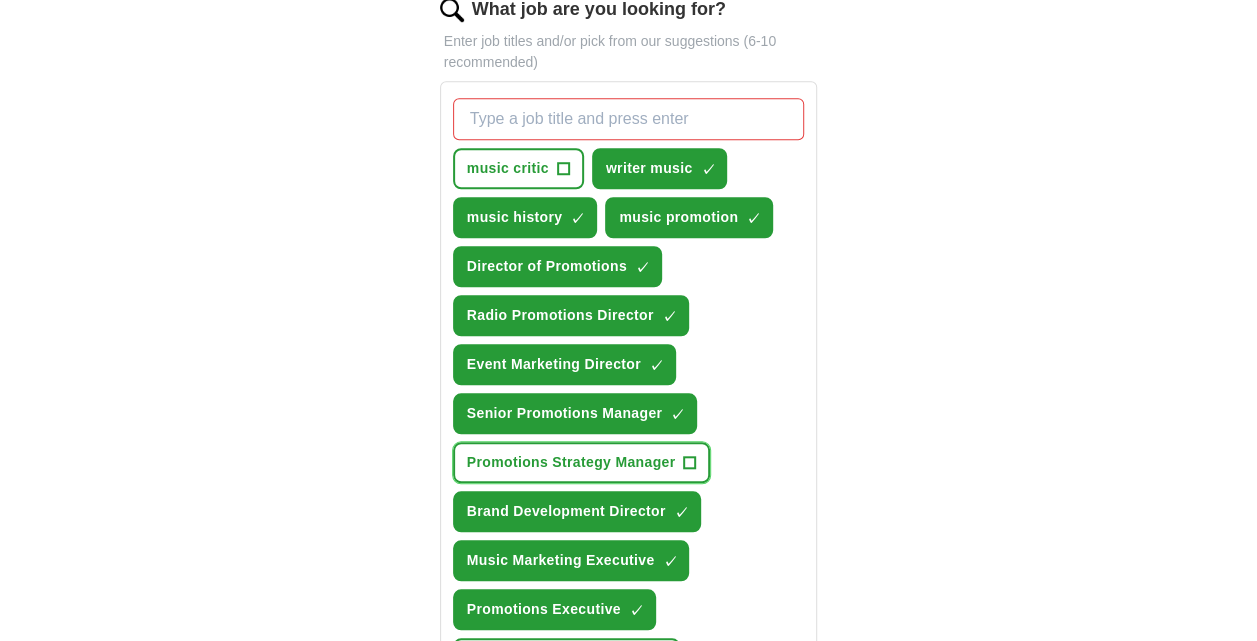 scroll, scrollTop: 800, scrollLeft: 0, axis: vertical 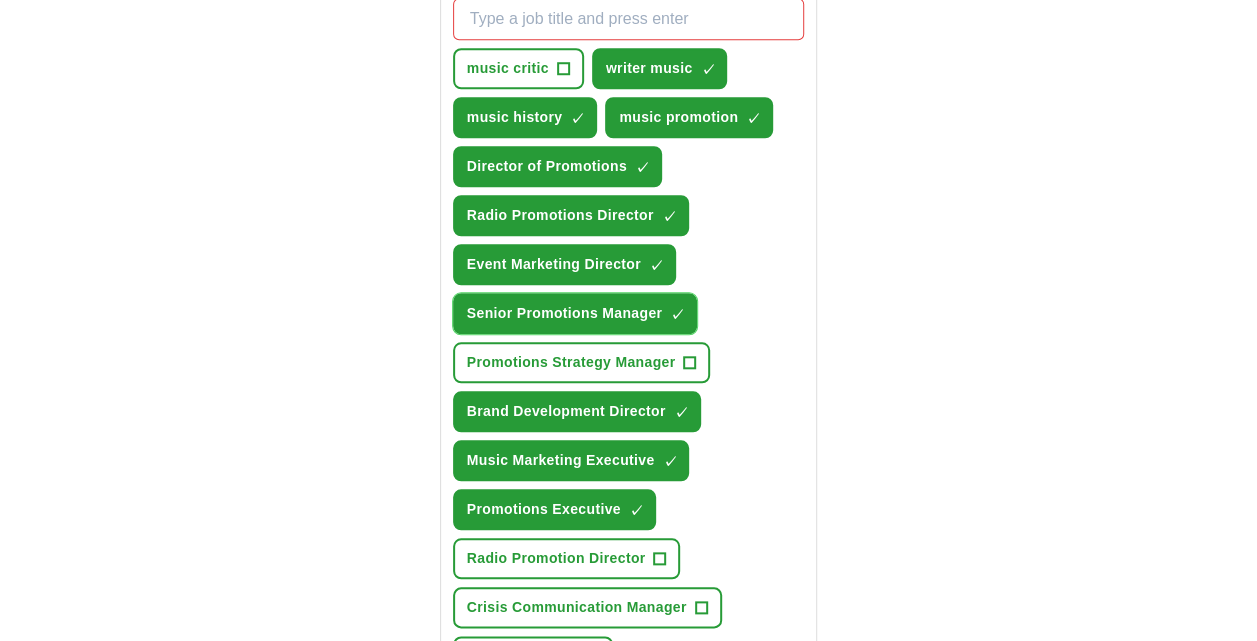click on "×" at bounding box center [0, 0] 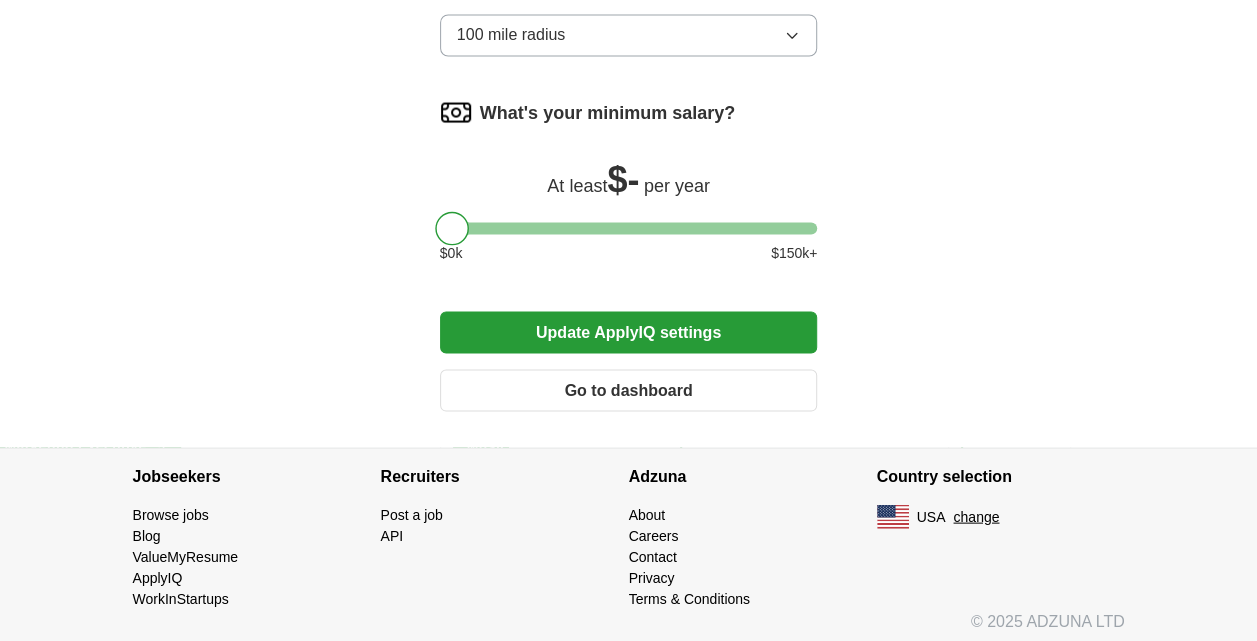 scroll, scrollTop: 1831, scrollLeft: 0, axis: vertical 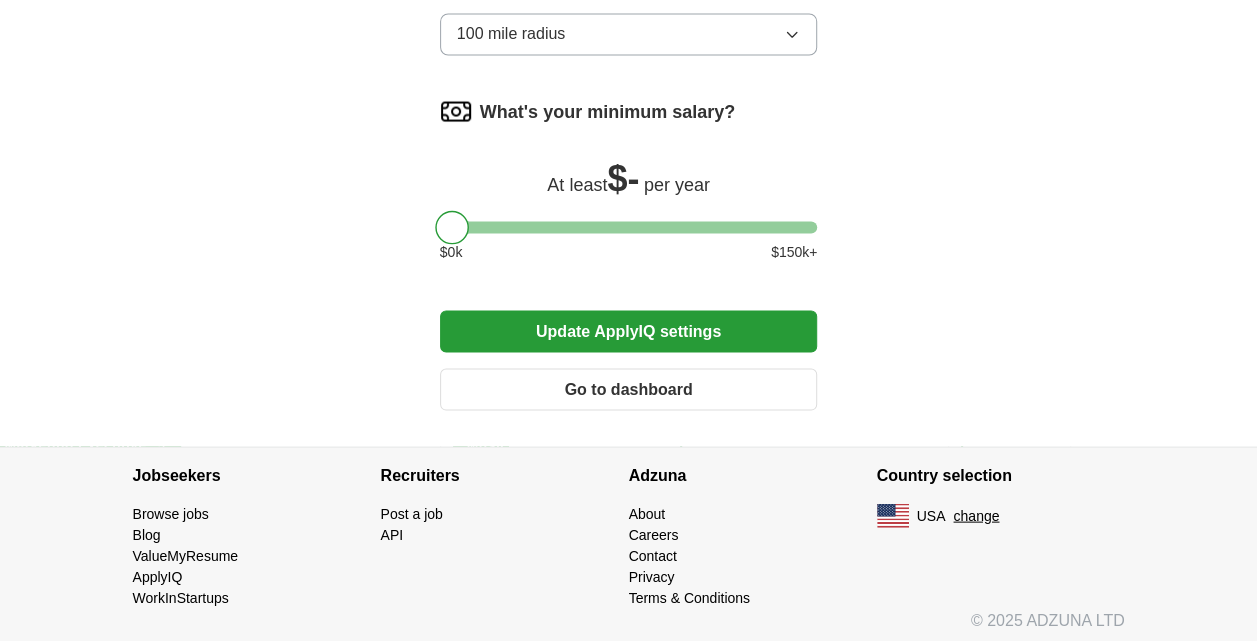 click on "Update ApplyIQ settings" at bounding box center [629, 331] 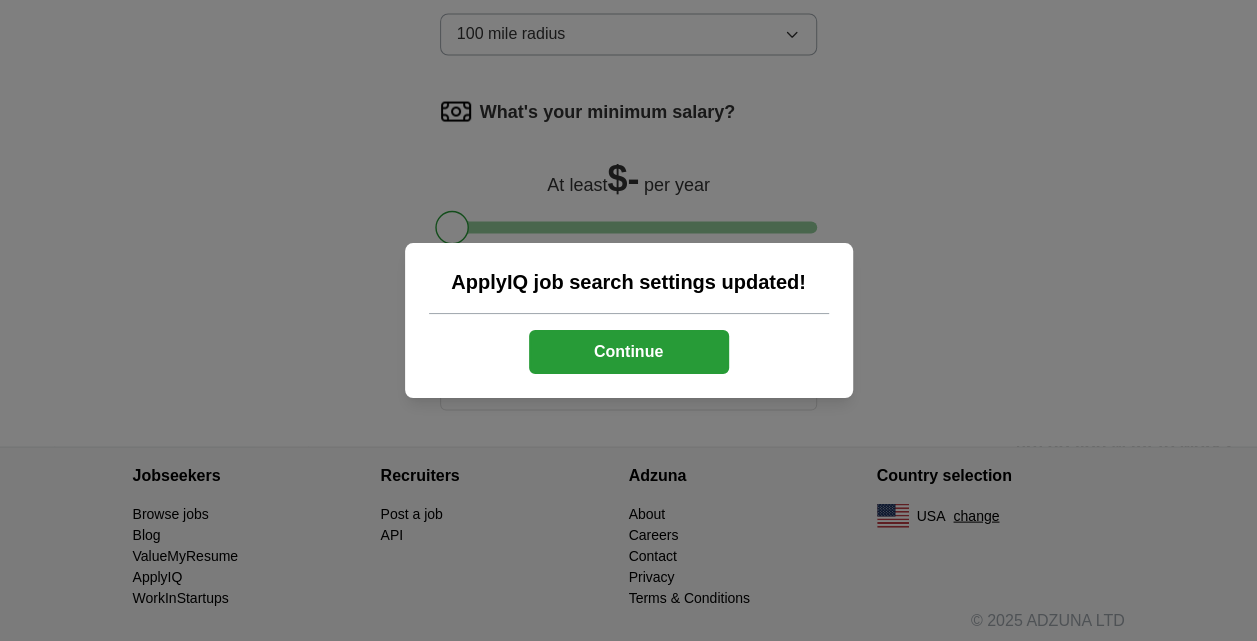 click on "Continue" at bounding box center (629, 352) 